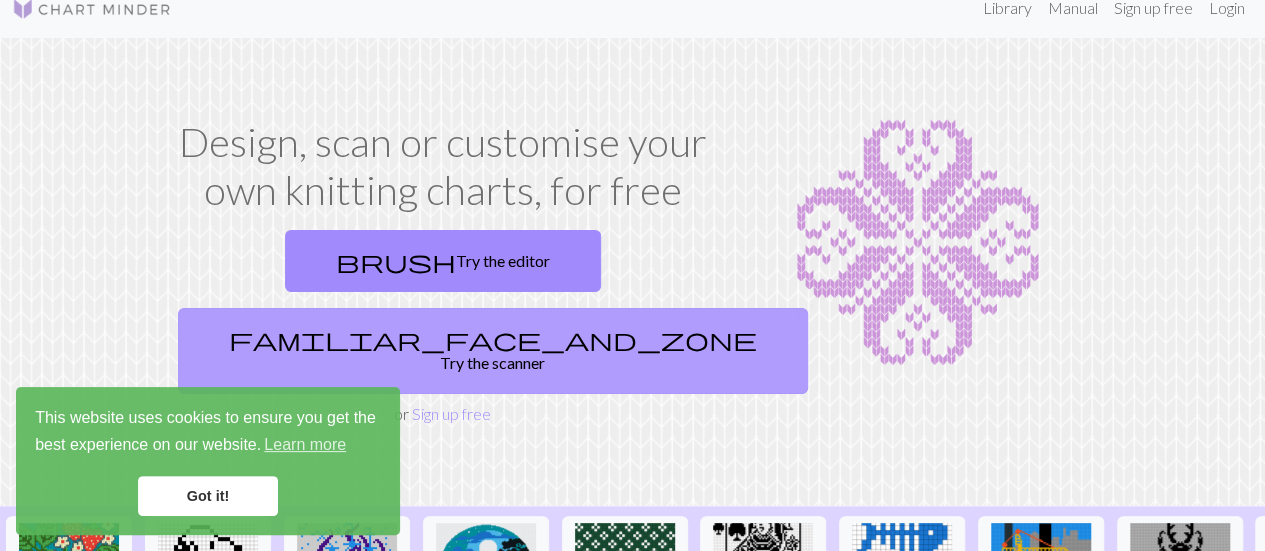 scroll, scrollTop: 19, scrollLeft: 0, axis: vertical 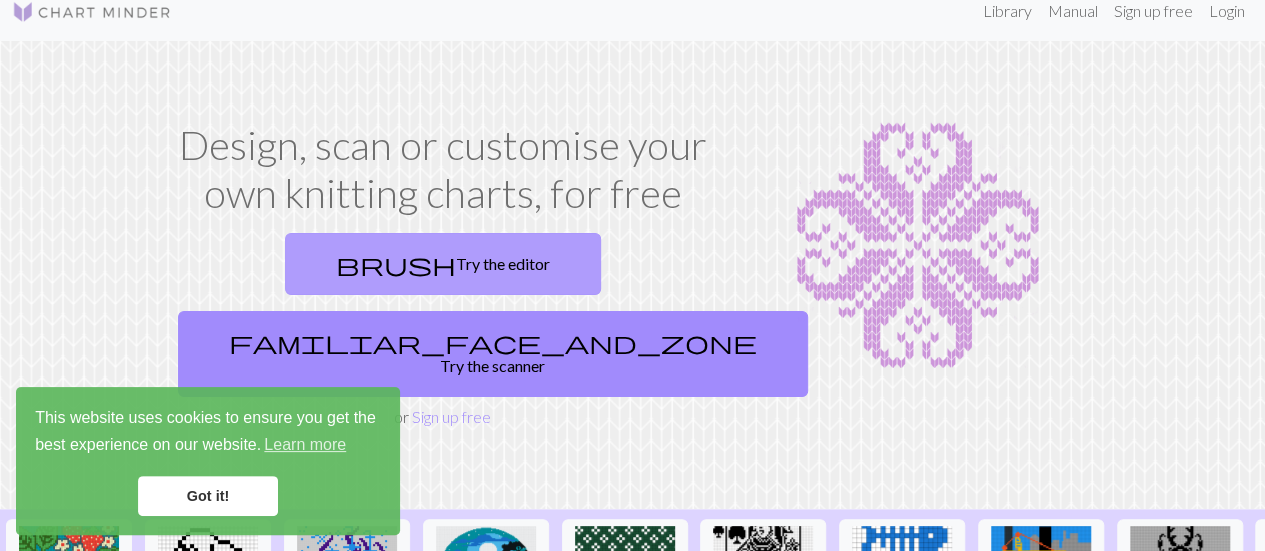 click on "brush  Try the editor" at bounding box center [443, 264] 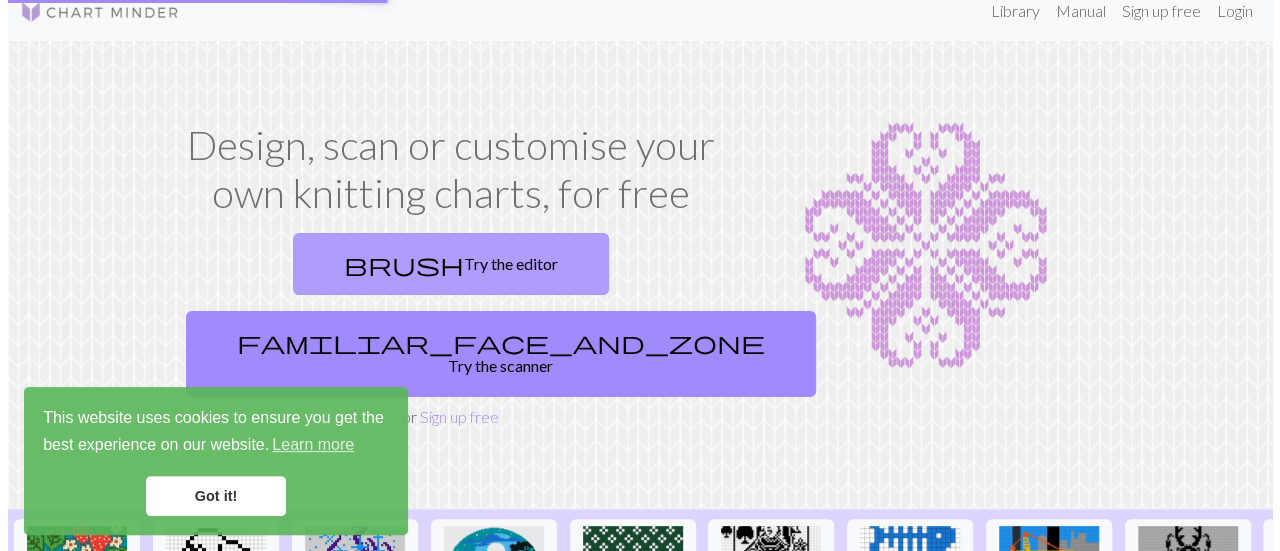 scroll, scrollTop: 0, scrollLeft: 0, axis: both 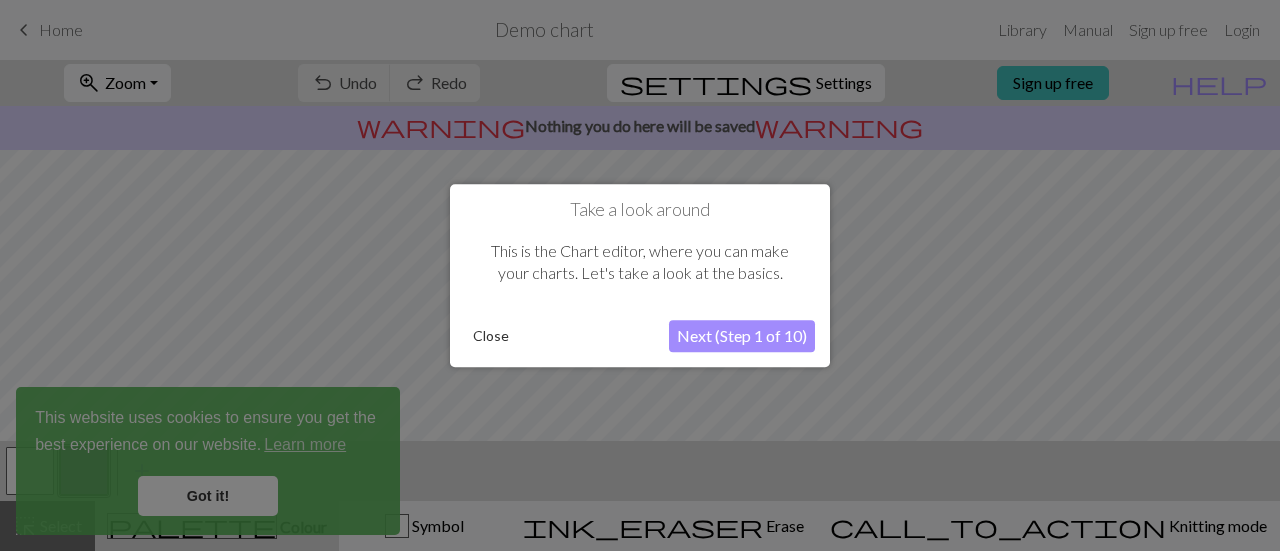 click on "Next (Step 1 of 10)" at bounding box center (742, 336) 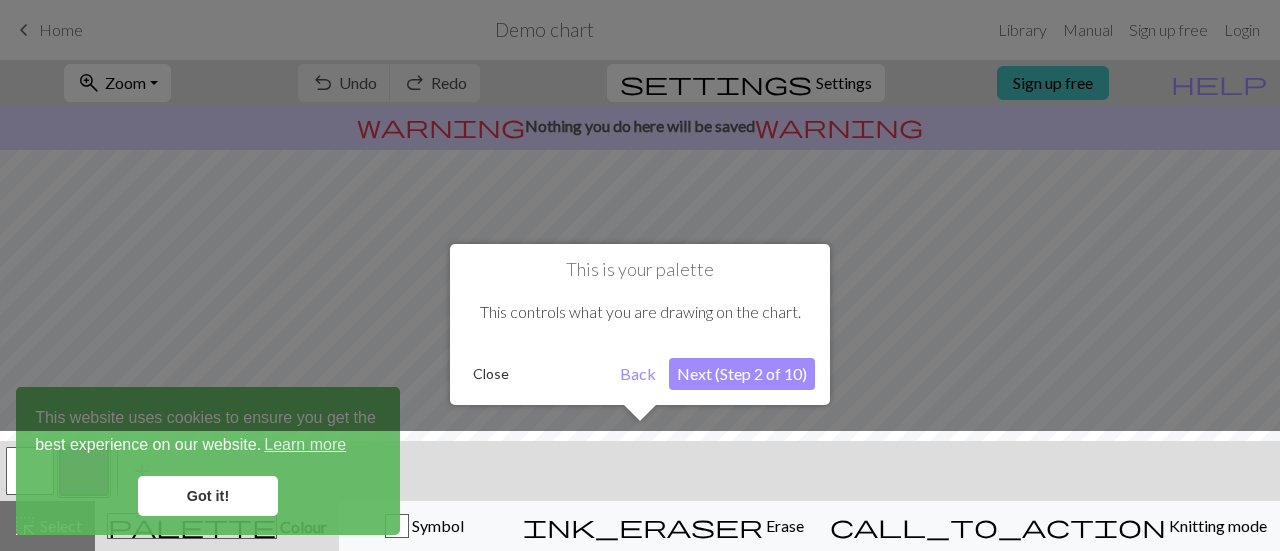 click on "Next (Step 2 of 10)" at bounding box center [742, 374] 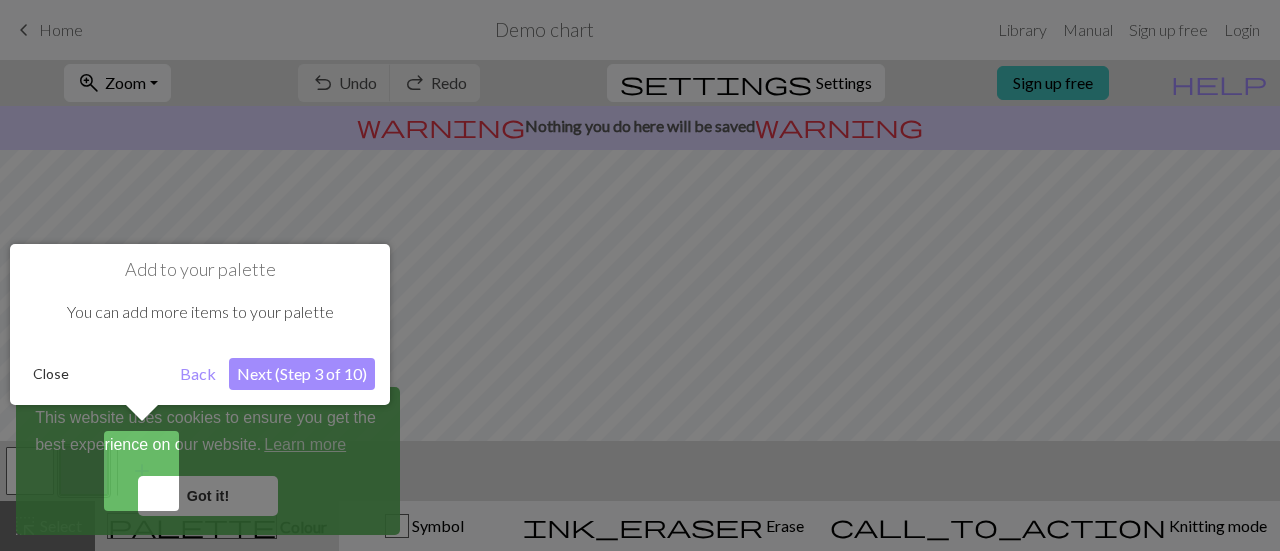 click on "Next (Step 3 of 10)" at bounding box center (302, 374) 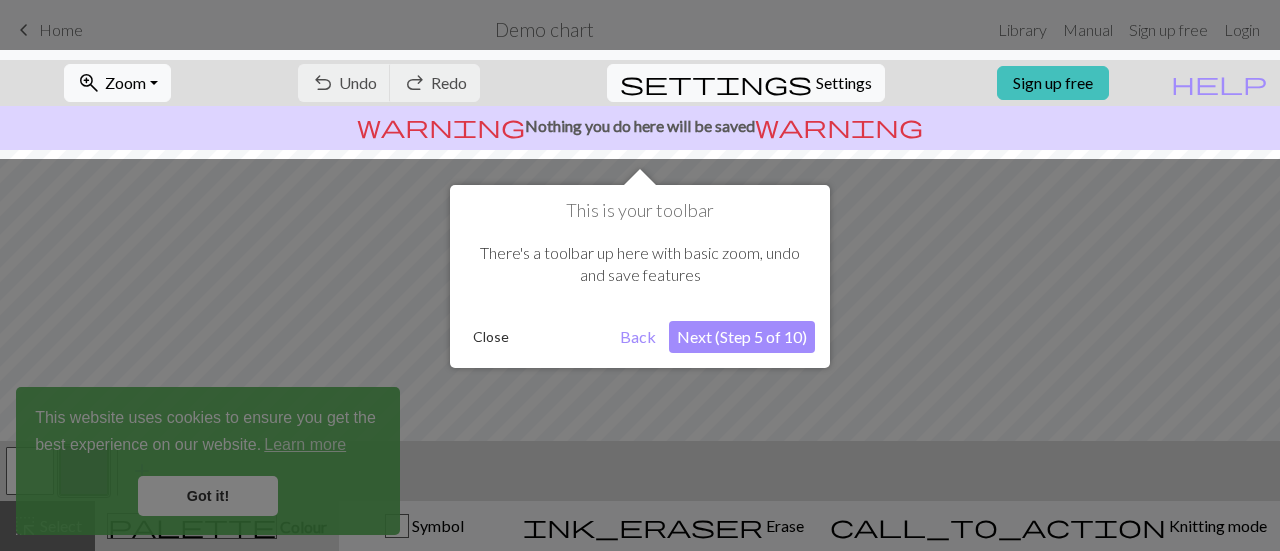 click on "Close" at bounding box center [491, 337] 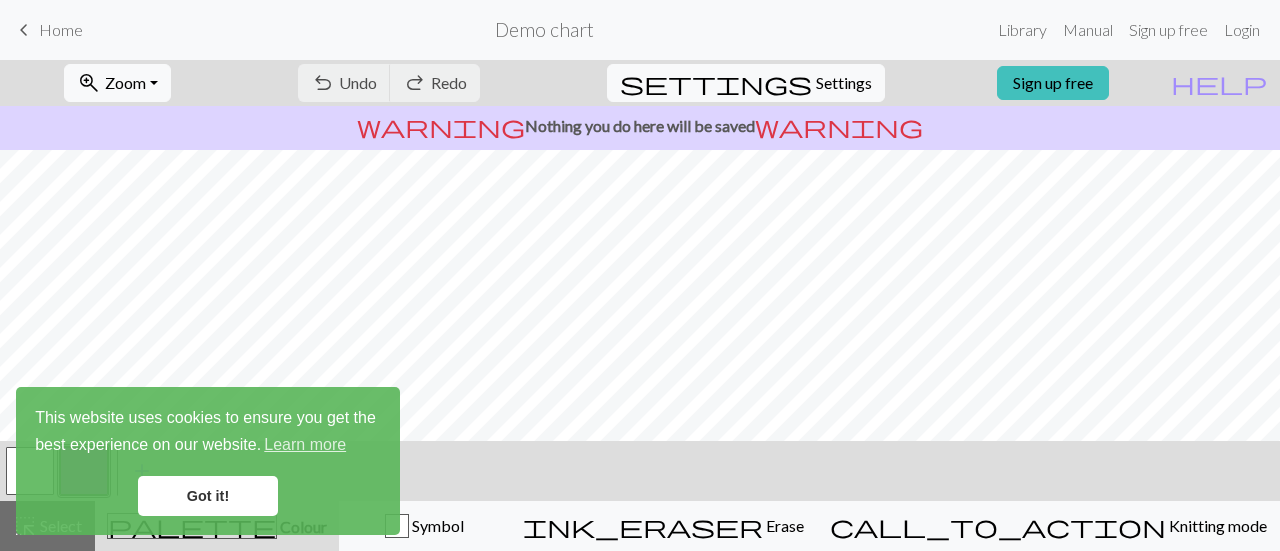 click on "Got it!" at bounding box center [208, 496] 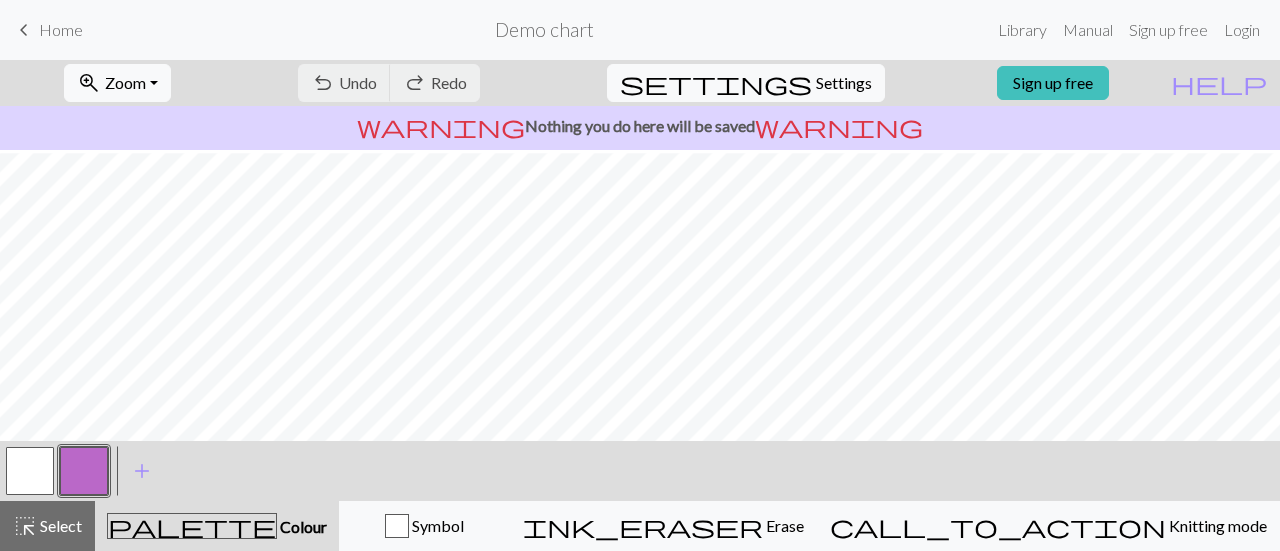 scroll, scrollTop: 0, scrollLeft: 0, axis: both 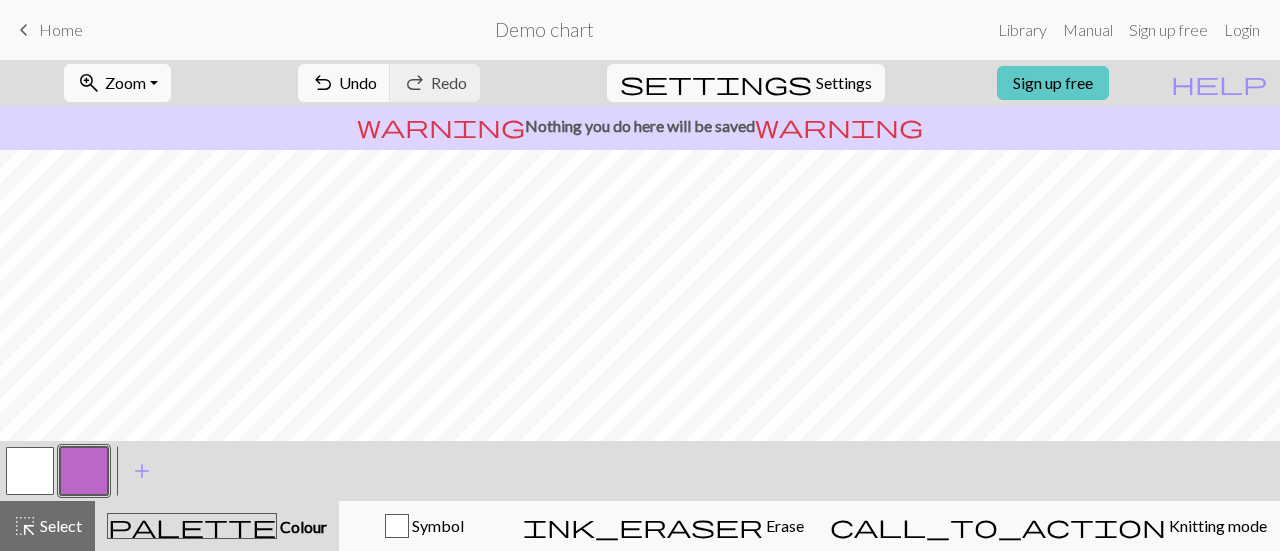 click on "Sign up free" at bounding box center [1053, 83] 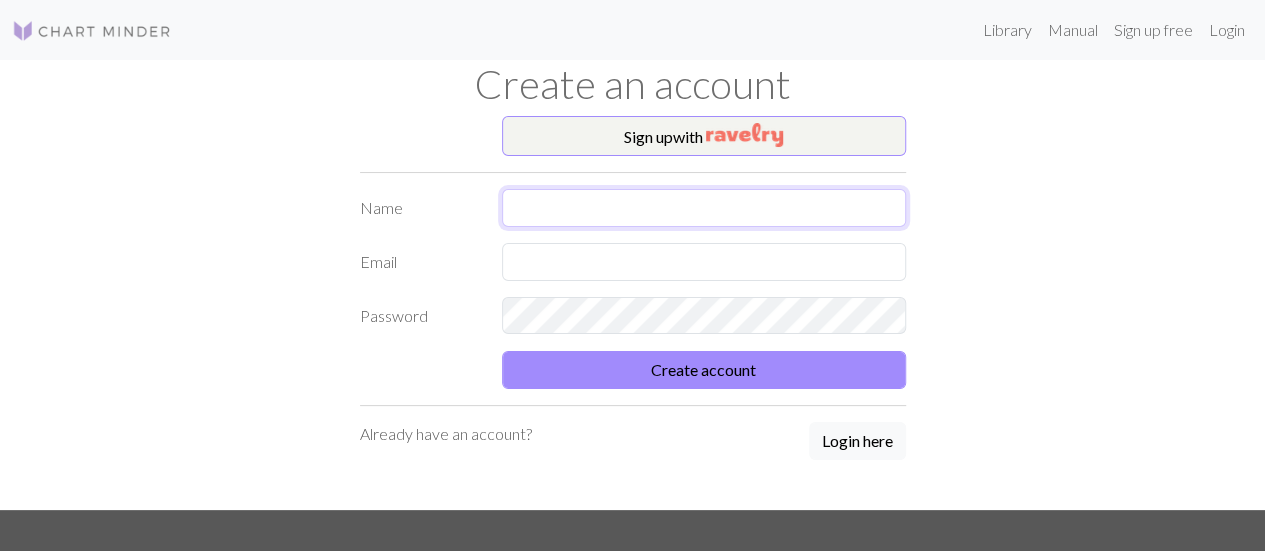 click at bounding box center [704, 208] 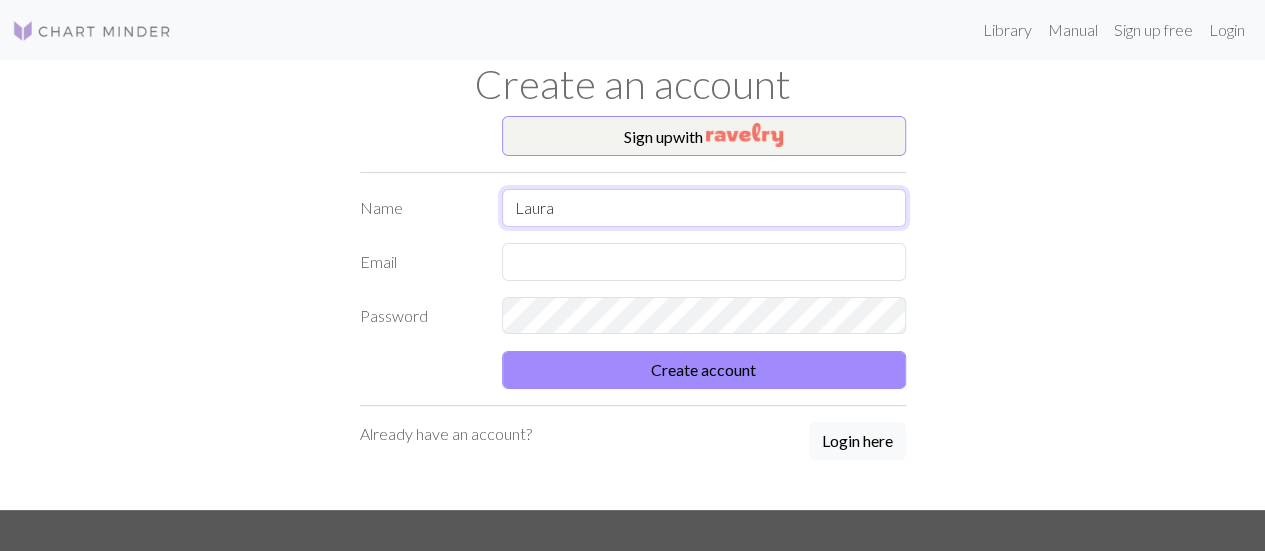 type on "Laura" 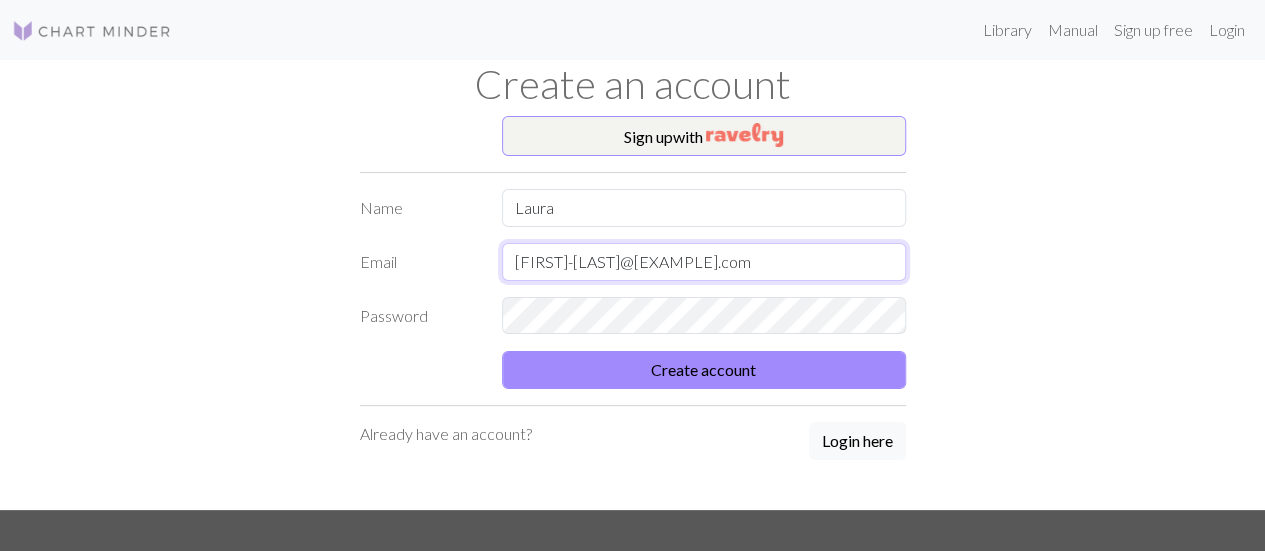 type on "[FIRST]-[LAST]@[EXAMPLE].com" 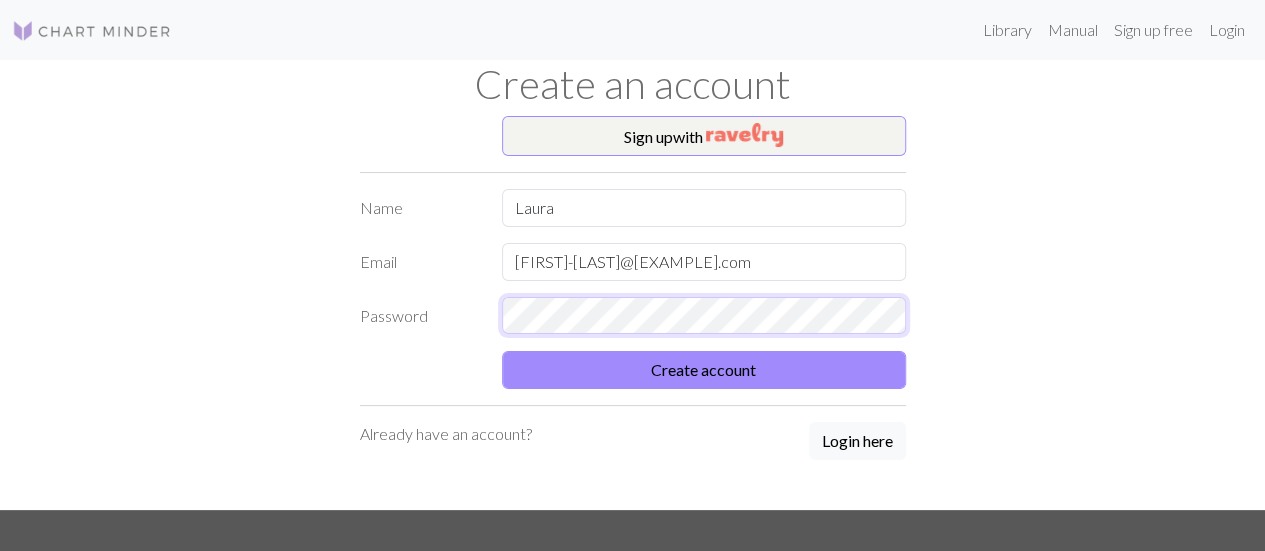 click on "Create account" at bounding box center (704, 370) 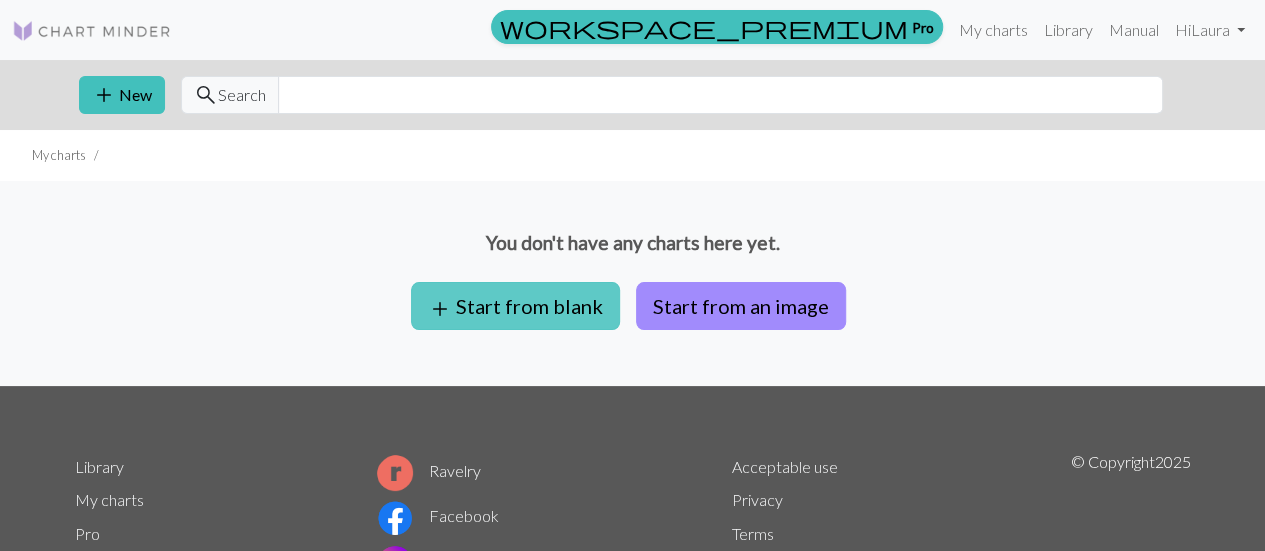 click on "add   Start from blank" at bounding box center (515, 306) 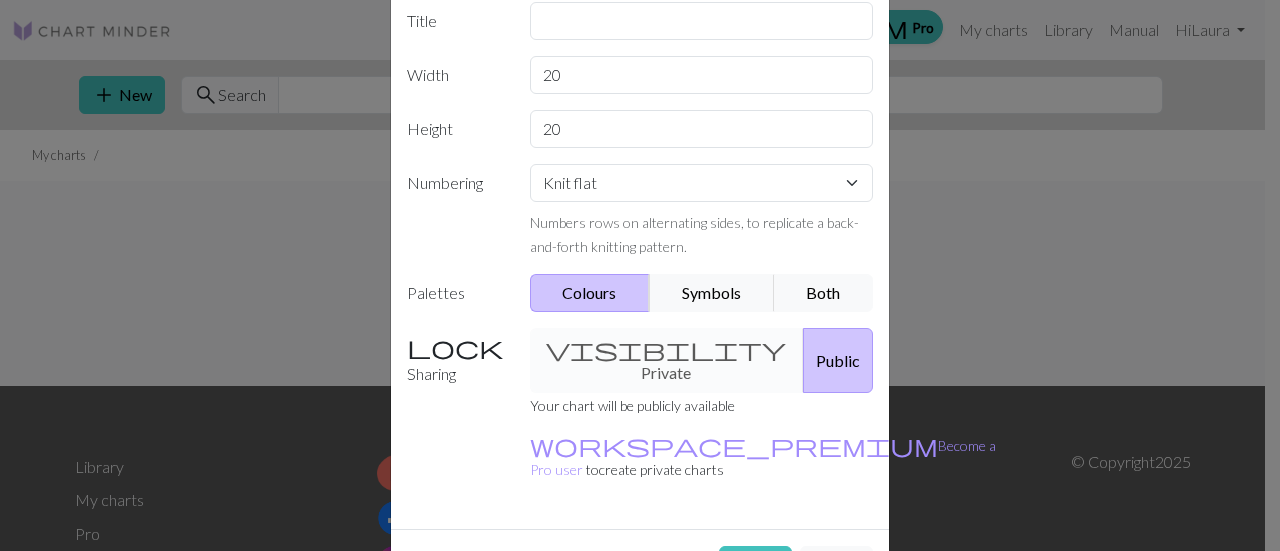 scroll, scrollTop: 234, scrollLeft: 0, axis: vertical 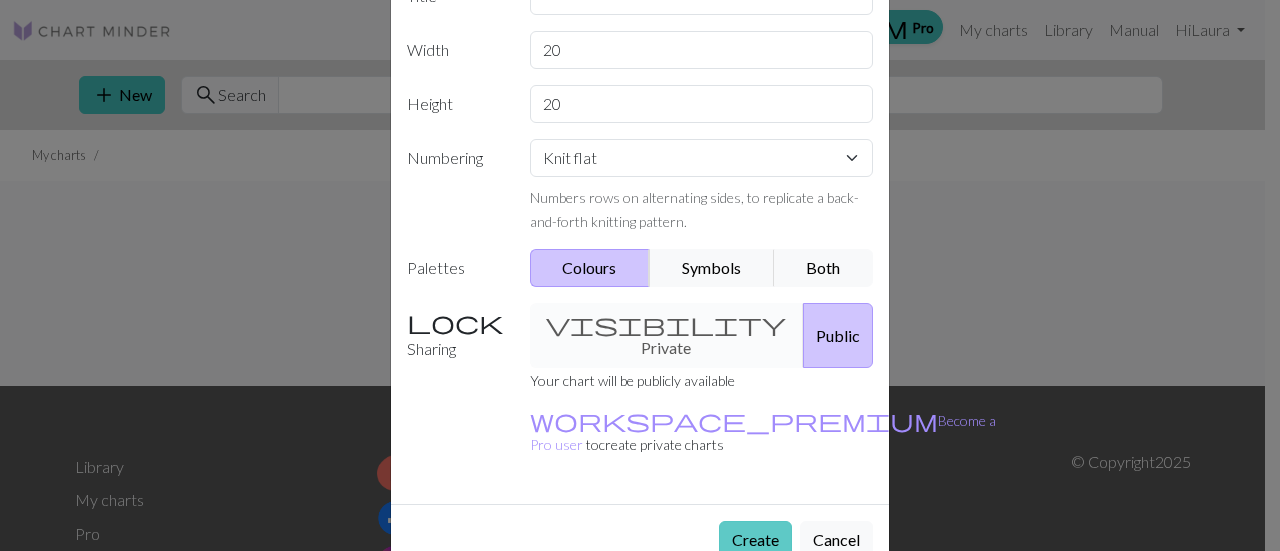 click on "Create" at bounding box center (755, 540) 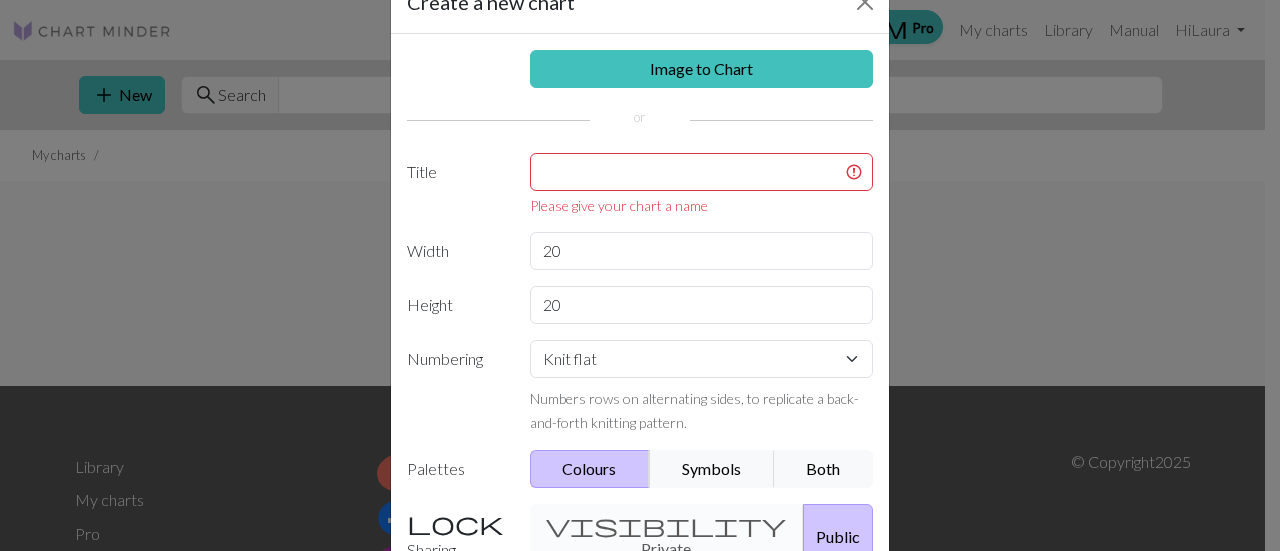 scroll, scrollTop: 50, scrollLeft: 0, axis: vertical 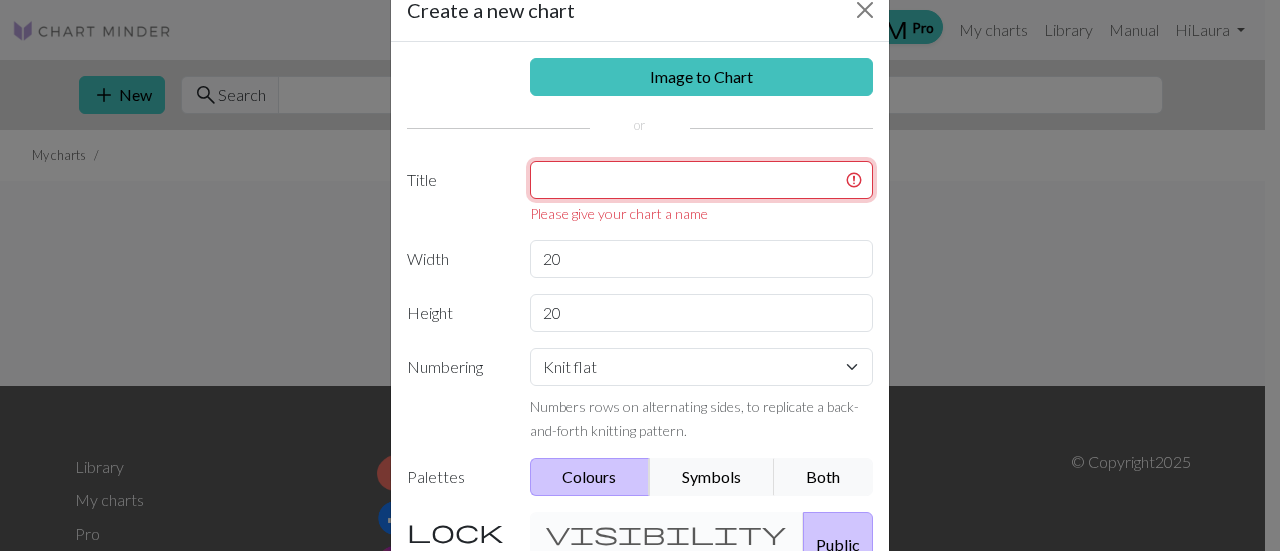 click at bounding box center [702, 180] 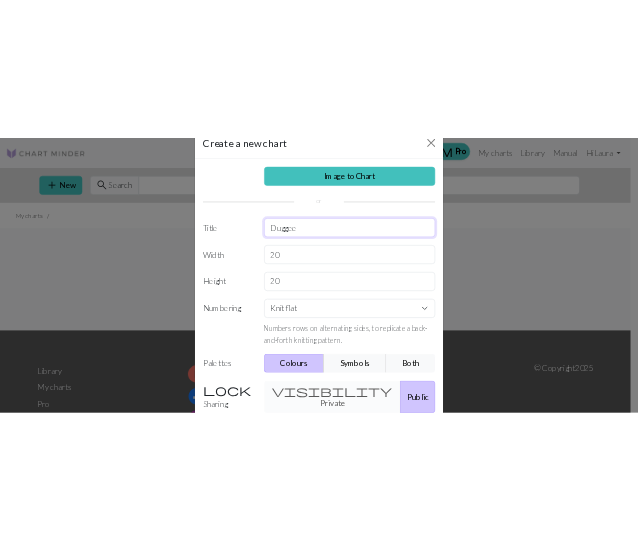 scroll, scrollTop: 234, scrollLeft: 0, axis: vertical 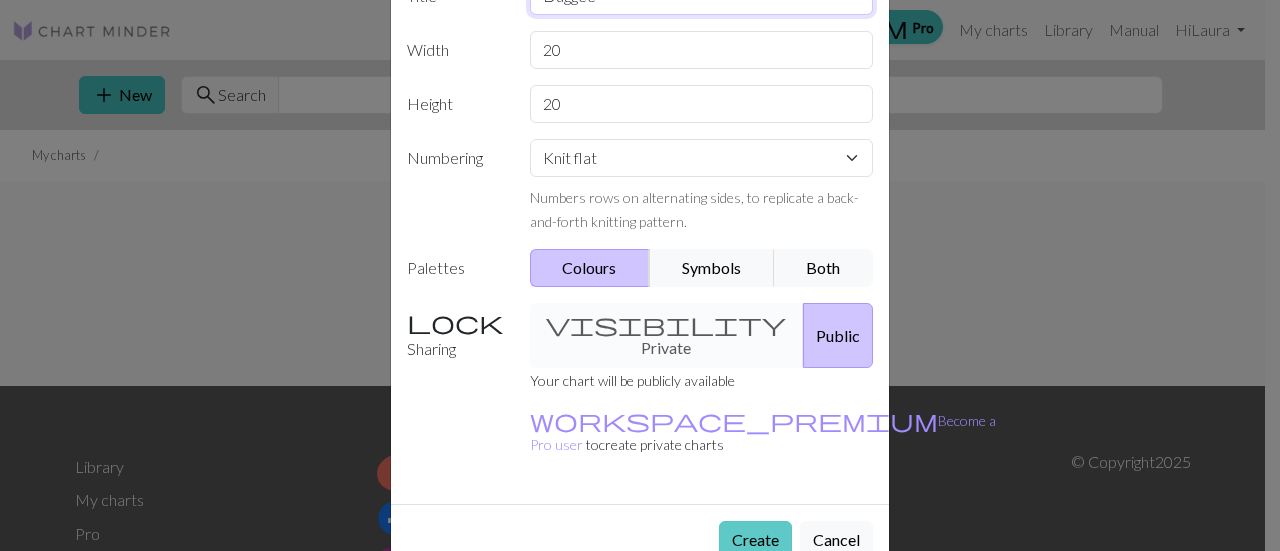 type on "Duggee" 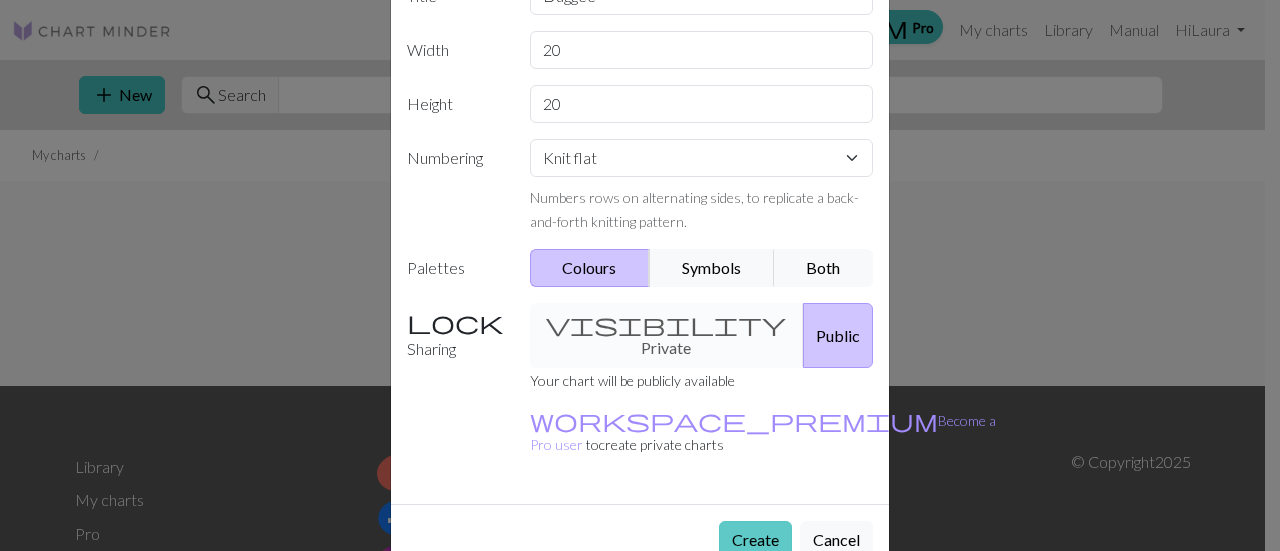click on "Create" at bounding box center [755, 540] 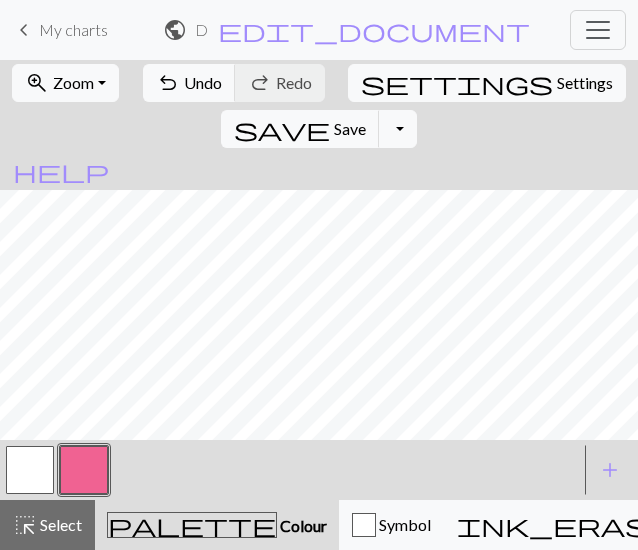 scroll, scrollTop: 10, scrollLeft: 0, axis: vertical 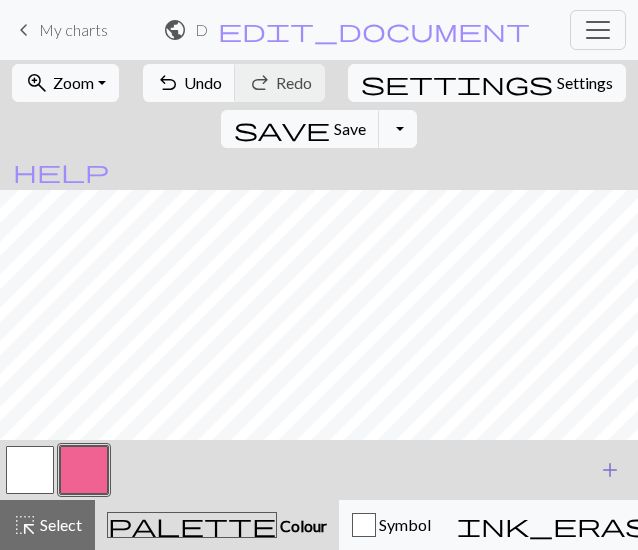 click on "add" at bounding box center (610, 470) 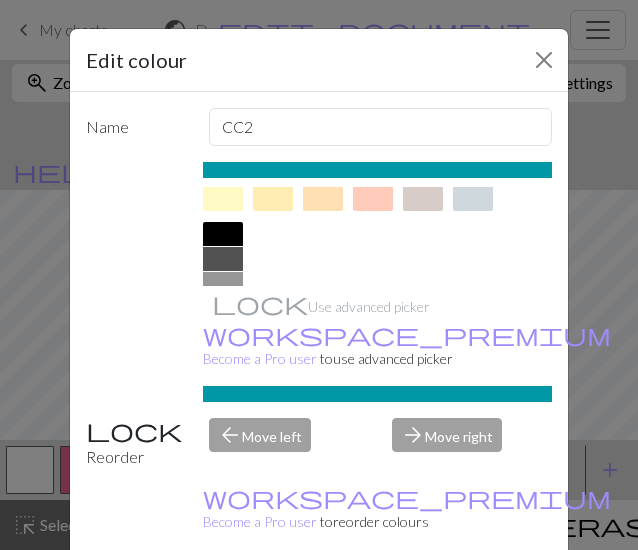 scroll, scrollTop: 446, scrollLeft: 0, axis: vertical 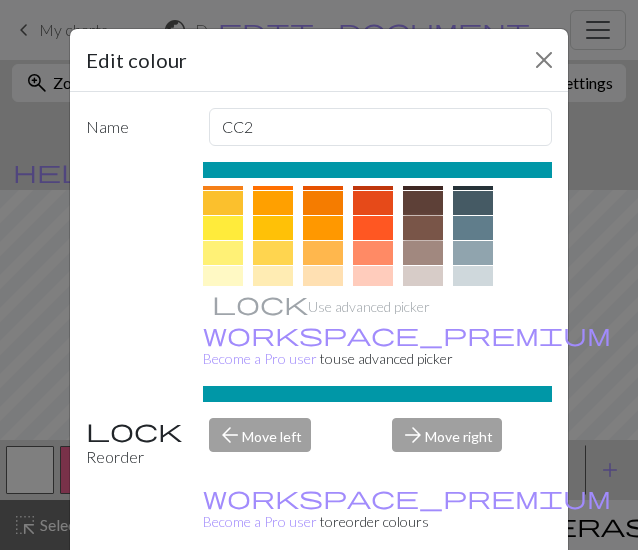 click at bounding box center (423, 228) 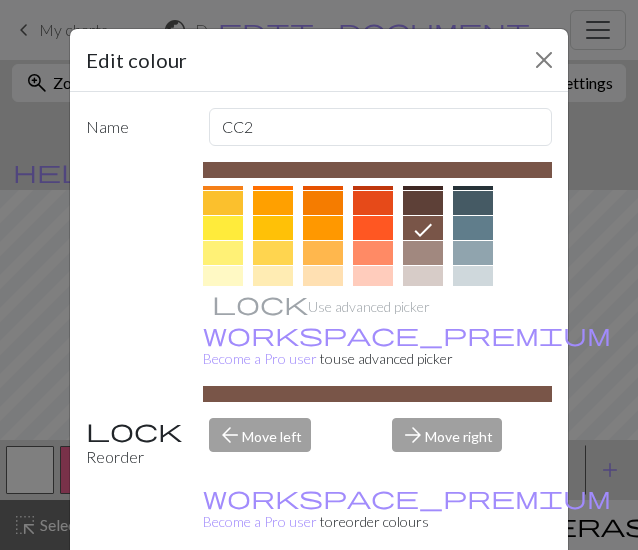 click on "Done" at bounding box center (439, 601) 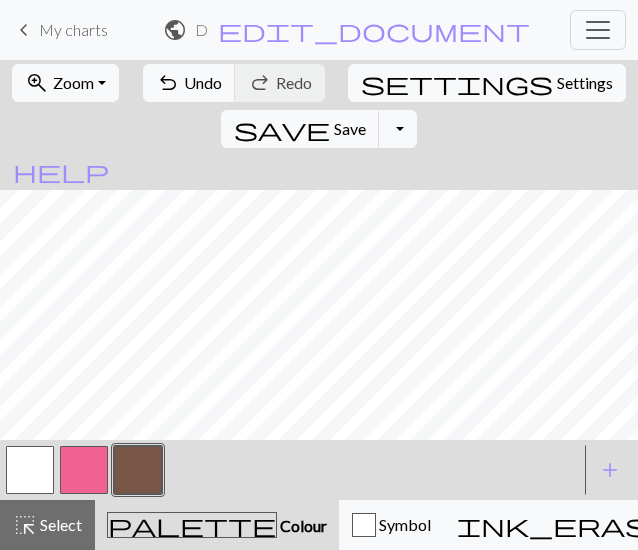 scroll, scrollTop: 0, scrollLeft: 0, axis: both 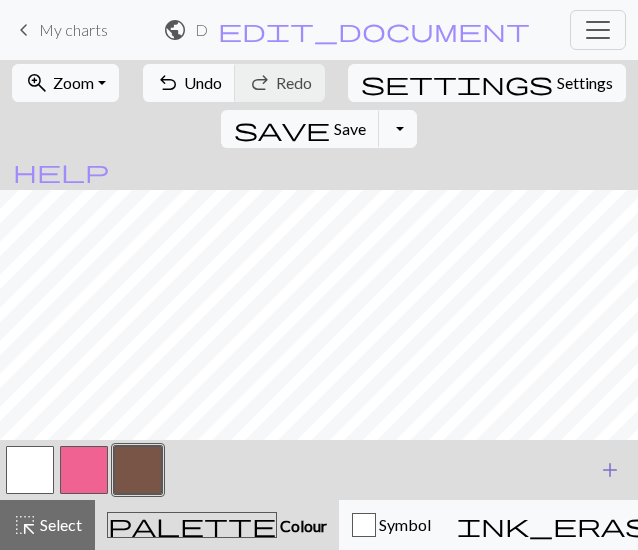 click on "add" at bounding box center [610, 470] 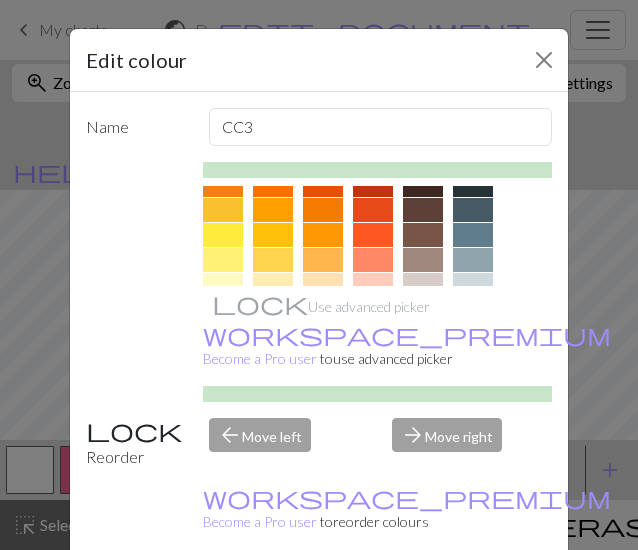 scroll, scrollTop: 284, scrollLeft: 0, axis: vertical 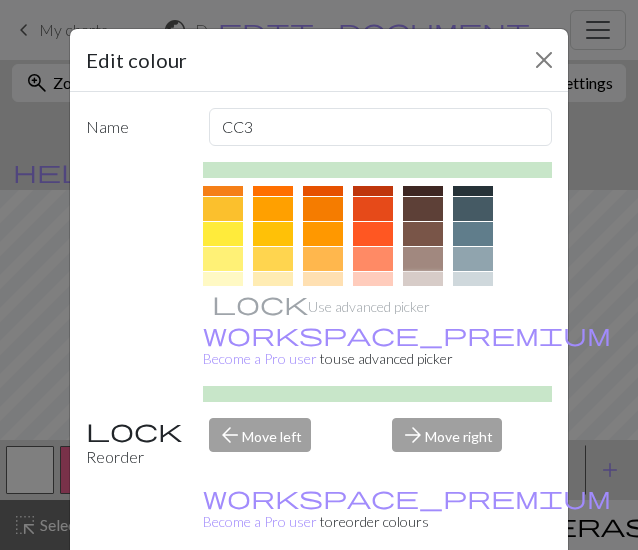 click at bounding box center [423, 284] 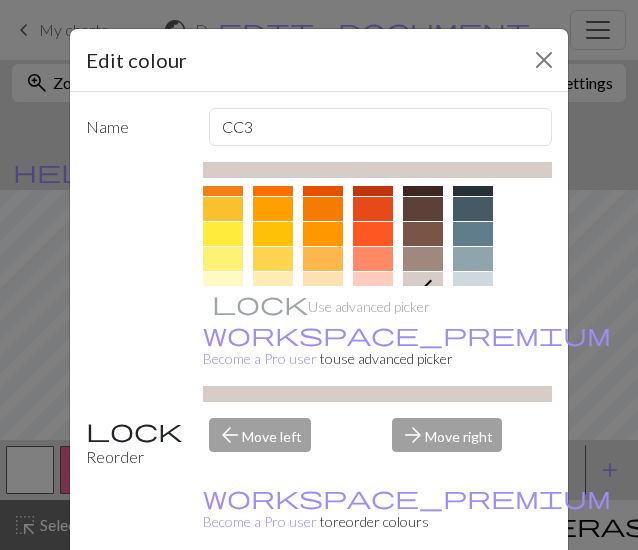 click on "Done" at bounding box center (439, 601) 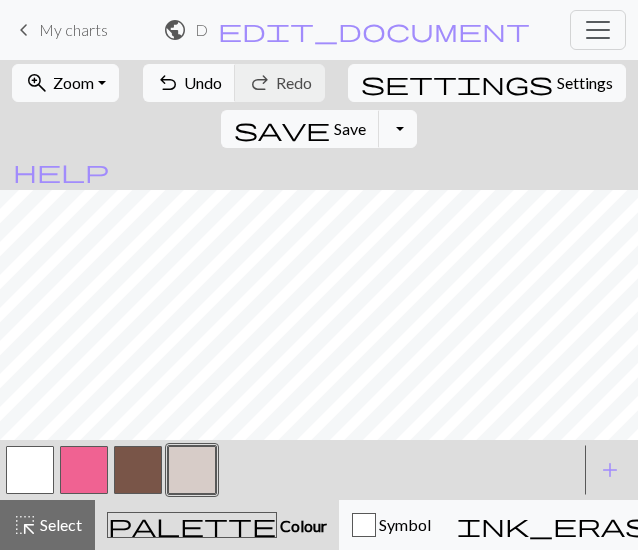 click on "Colour" at bounding box center [302, 525] 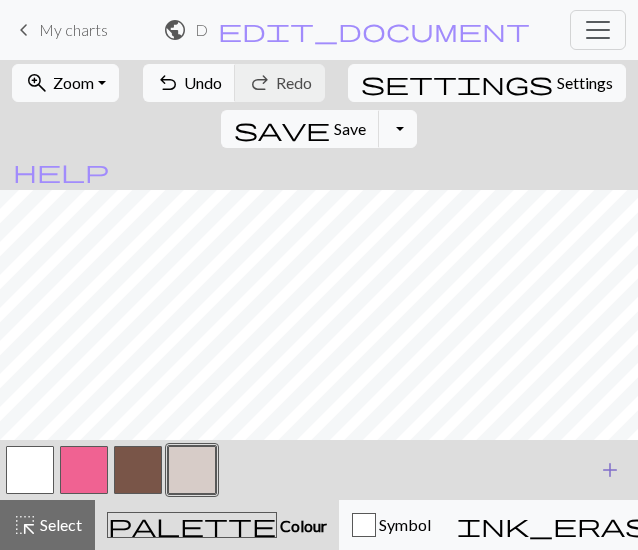 click on "add" at bounding box center (610, 470) 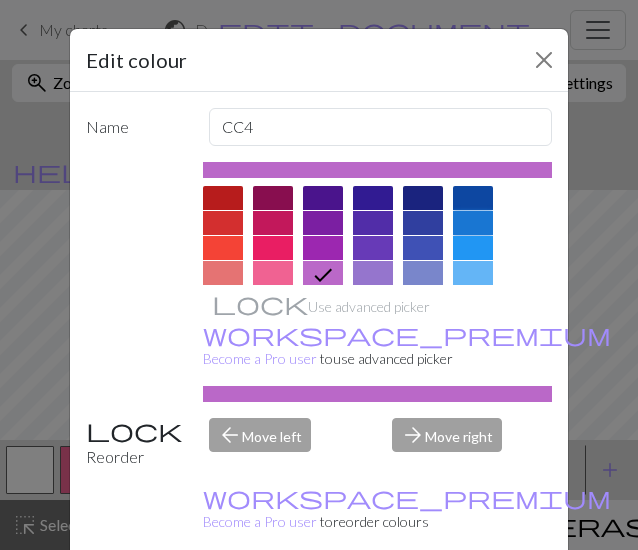 click at bounding box center (473, 223) 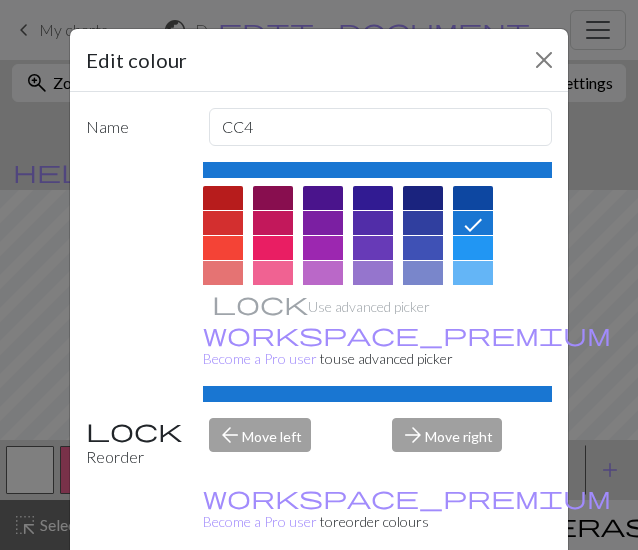 click on "Delete Done Cancel" at bounding box center (319, 600) 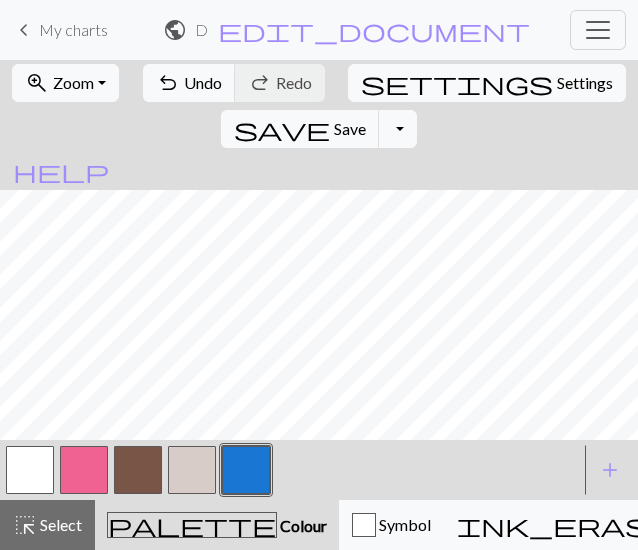 click on "Colour" at bounding box center [302, 525] 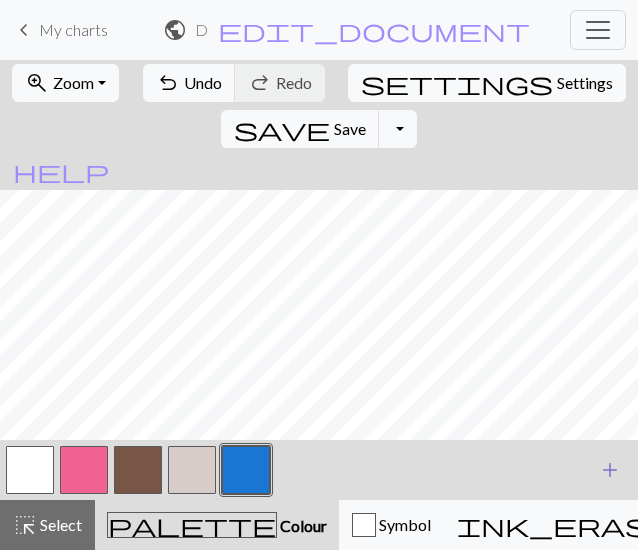 click on "add" at bounding box center (610, 470) 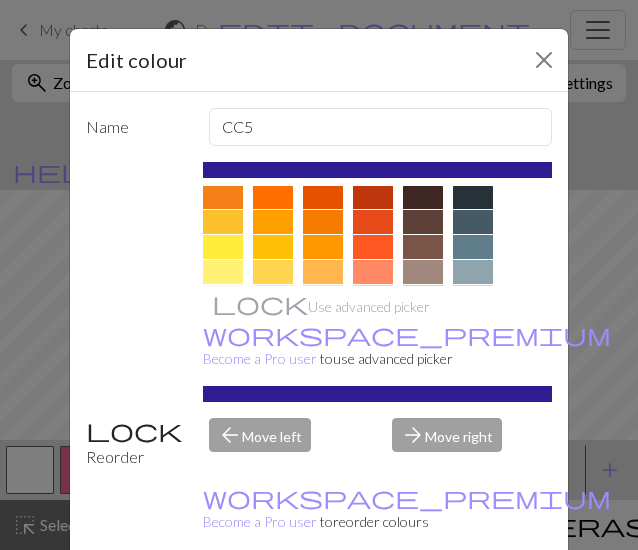 scroll, scrollTop: 265, scrollLeft: 0, axis: vertical 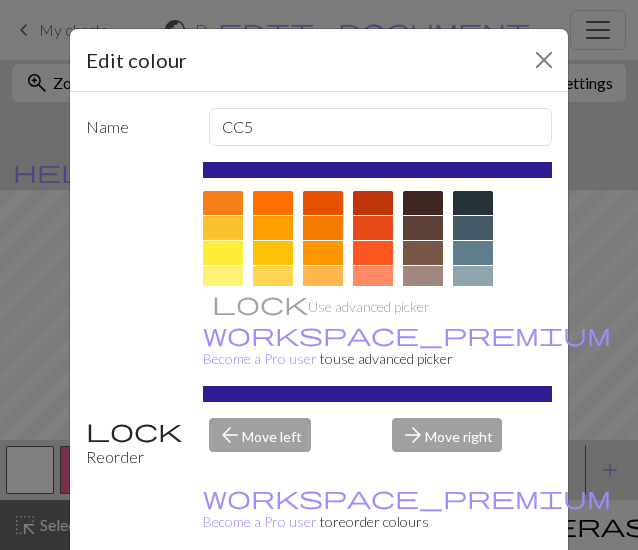 click at bounding box center (223, 253) 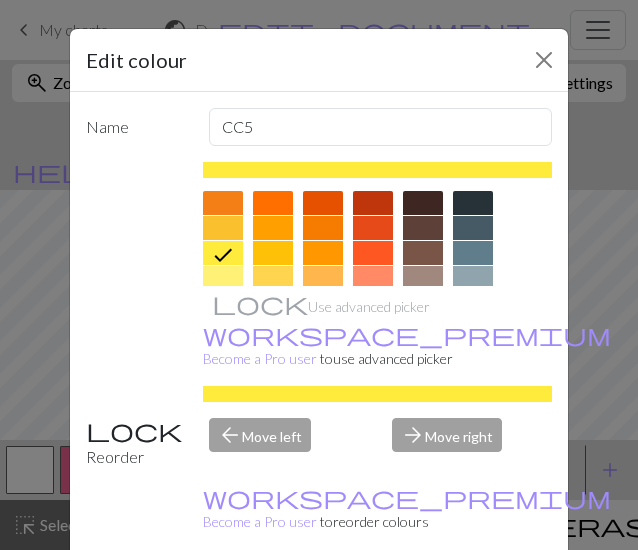 click on "Done" at bounding box center [439, 601] 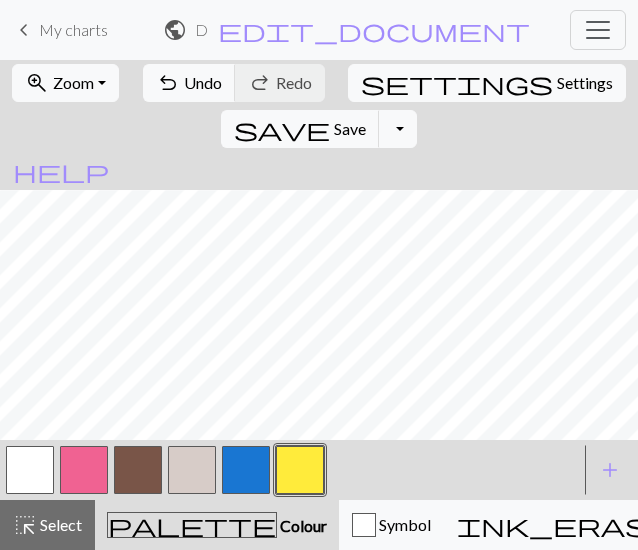 scroll, scrollTop: 40, scrollLeft: 0, axis: vertical 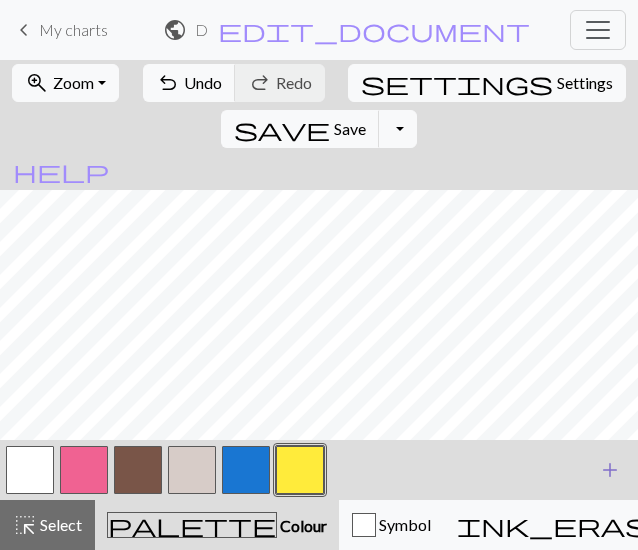 click on "add" at bounding box center [610, 470] 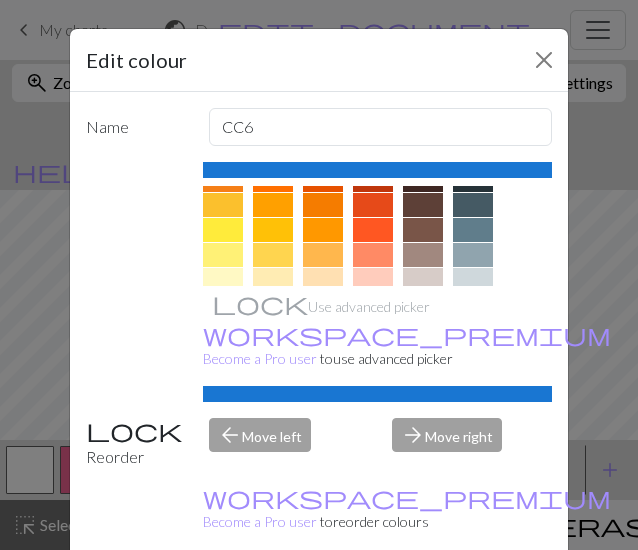 scroll, scrollTop: 263, scrollLeft: 0, axis: vertical 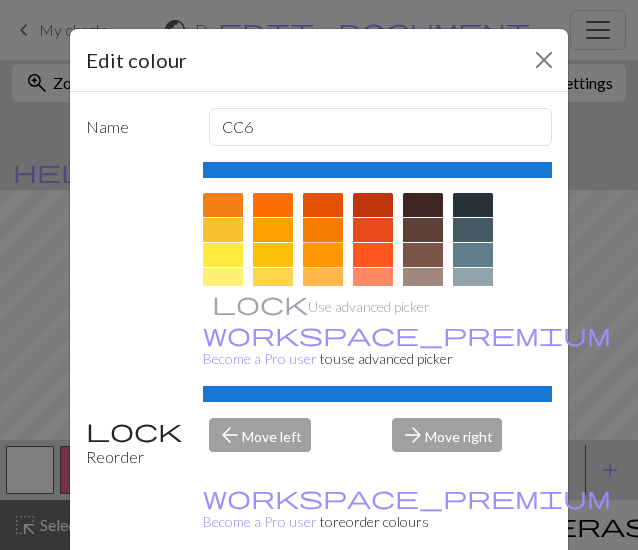 click at bounding box center [323, 255] 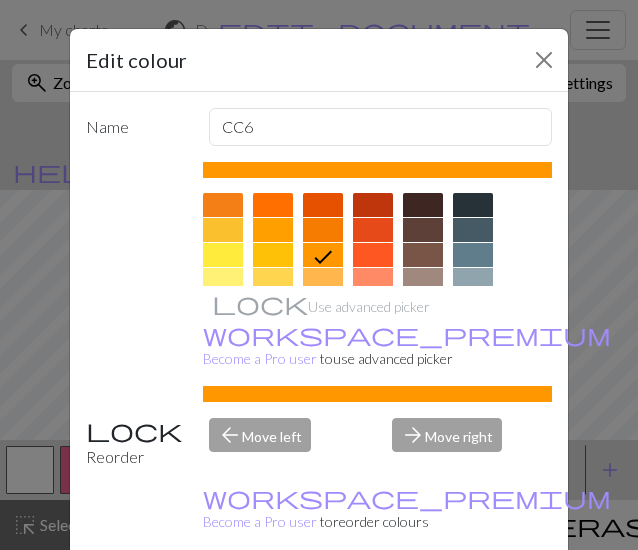 click on "Done" at bounding box center (439, 601) 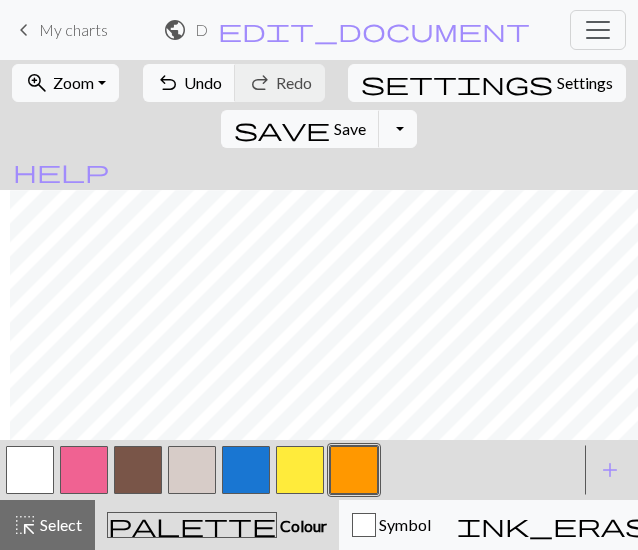 scroll, scrollTop: 170, scrollLeft: 10, axis: both 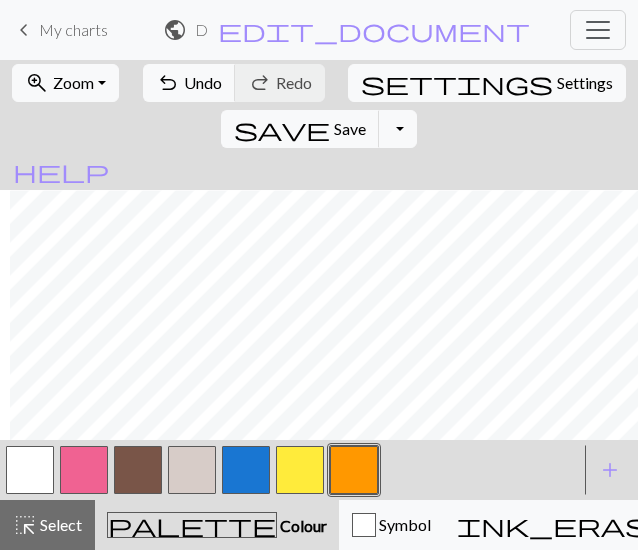 click at bounding box center (138, 470) 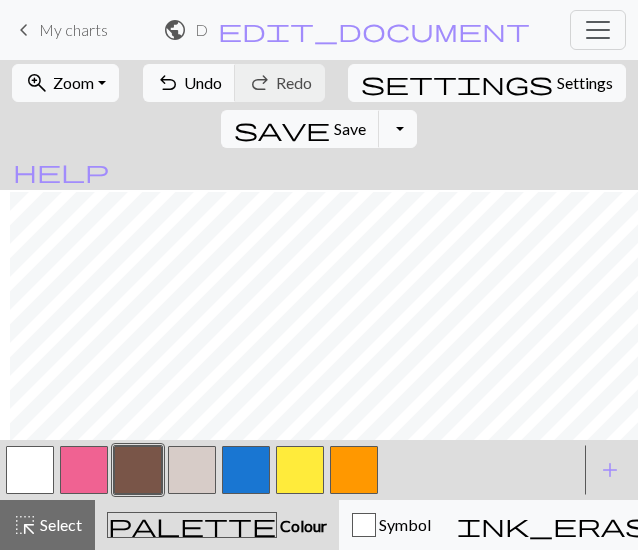 scroll, scrollTop: 70, scrollLeft: 10, axis: both 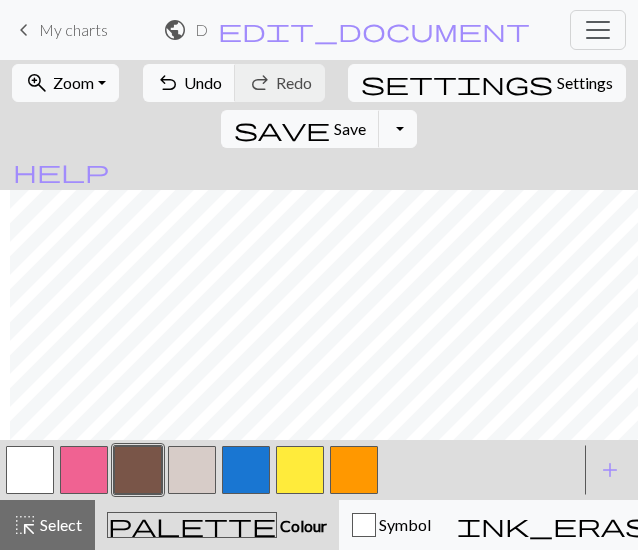 click on "zoom_in Zoom Zoom Fit all Fit width Fit height 50% 100% 150% 200% undo Undo Undo redo Redo Redo settings  Settings save Save Save Toggle Dropdown file_copy  Save a copy save_alt  Download help Show me around < > add Add a  colour highlight_alt   Select   Select palette   Colour   Colour   Symbol ink_eraser   Erase   Erase call_to_action   Knitting mode   Knitting mode" at bounding box center (319, 305) 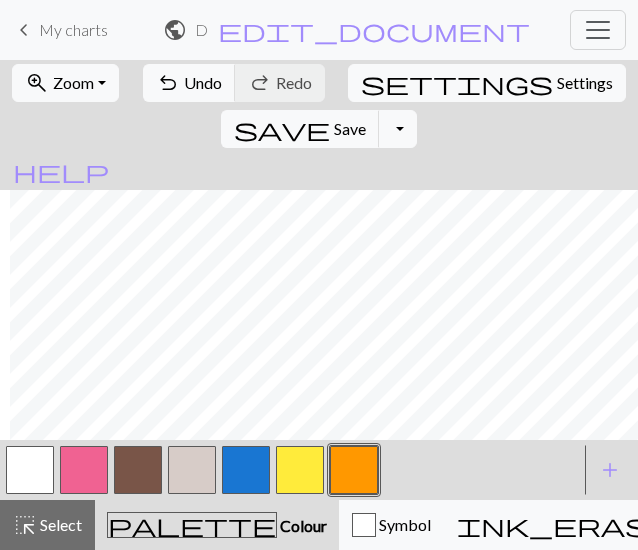 click at bounding box center [138, 470] 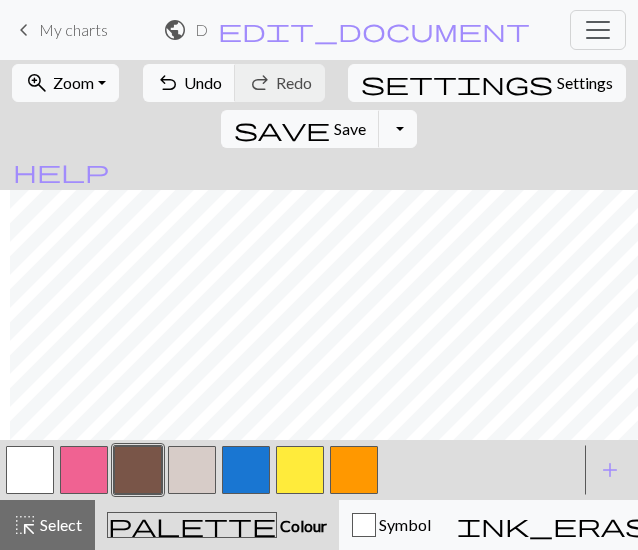 scroll, scrollTop: 94, scrollLeft: 10, axis: both 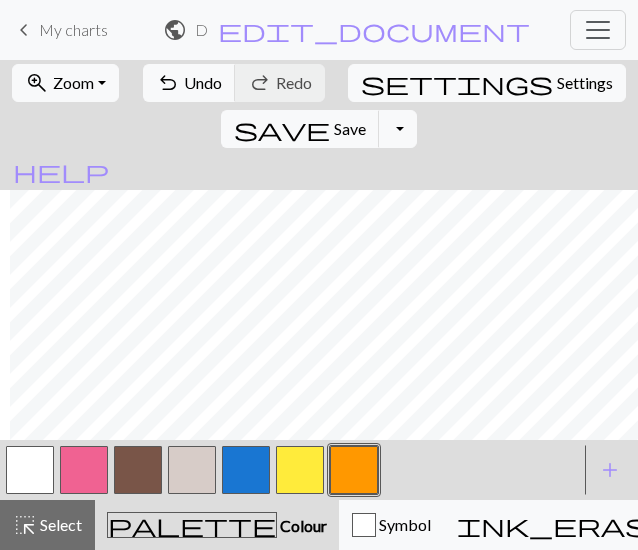 click at bounding box center [300, 470] 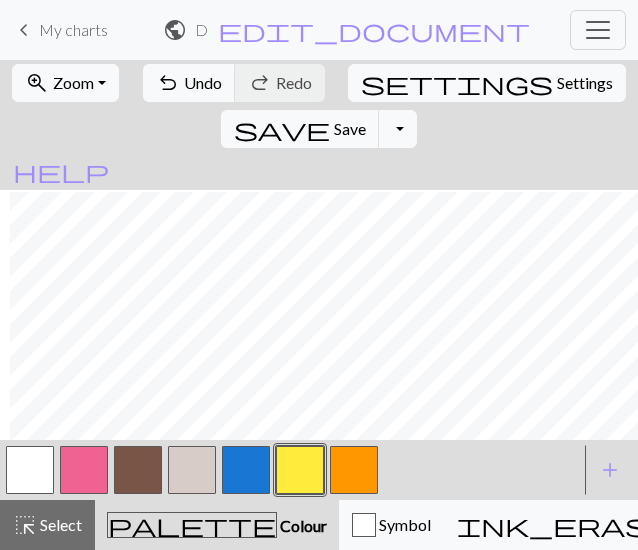 scroll, scrollTop: 152, scrollLeft: 10, axis: both 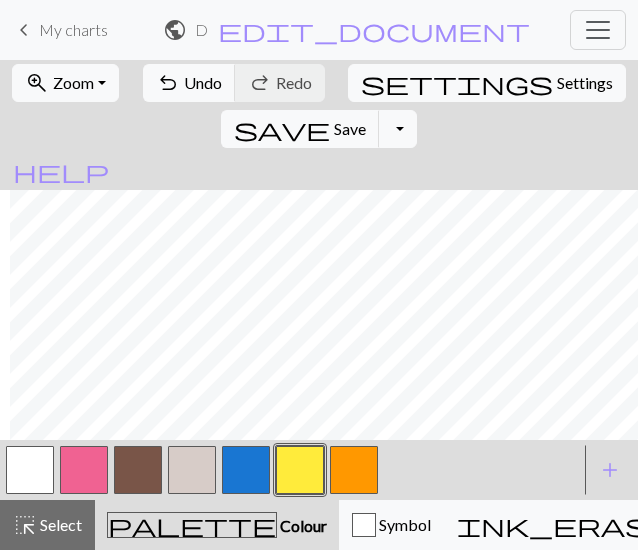 click at bounding box center [138, 470] 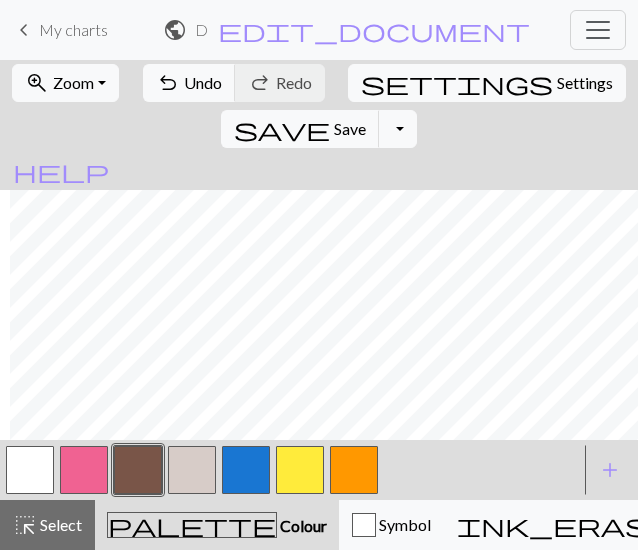 click at bounding box center (30, 470) 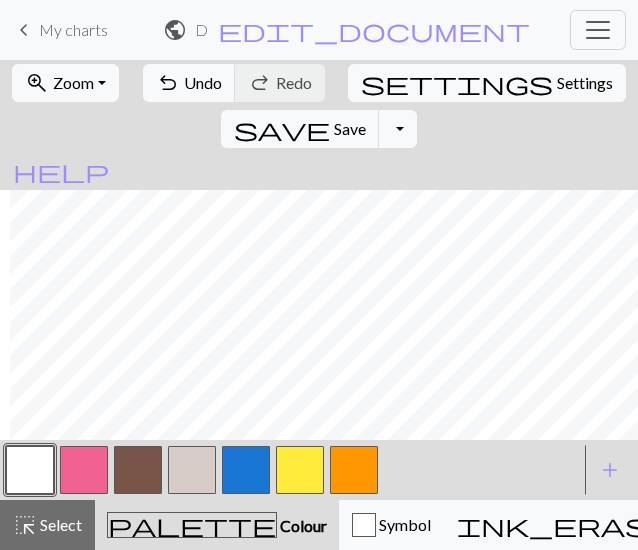 click at bounding box center [138, 470] 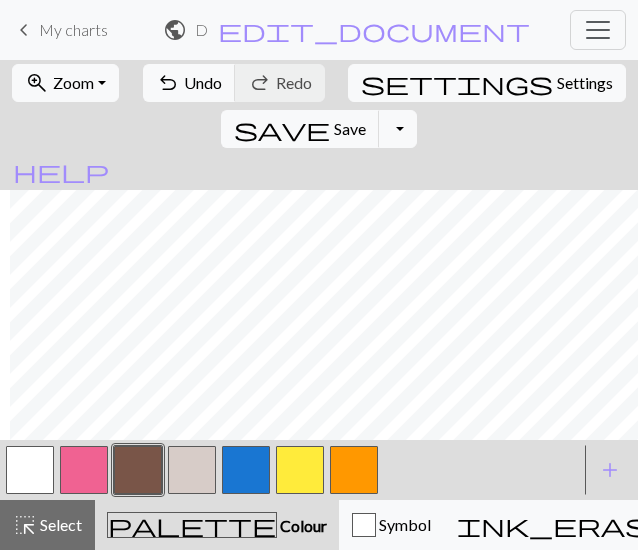 scroll, scrollTop: 170, scrollLeft: 10, axis: both 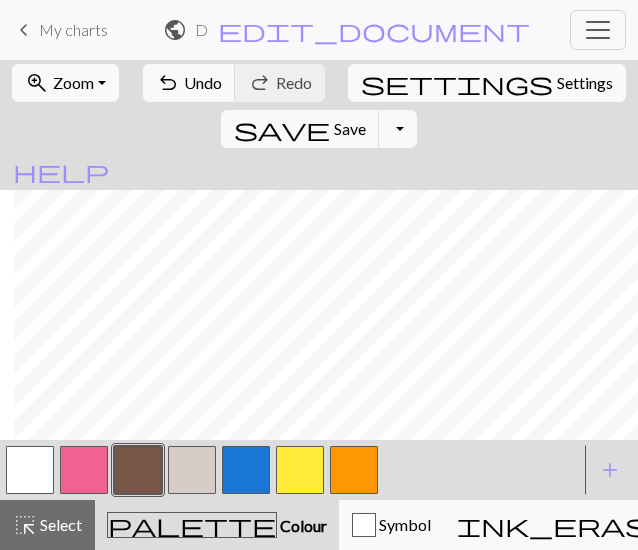 click on "My charts" at bounding box center (73, 29) 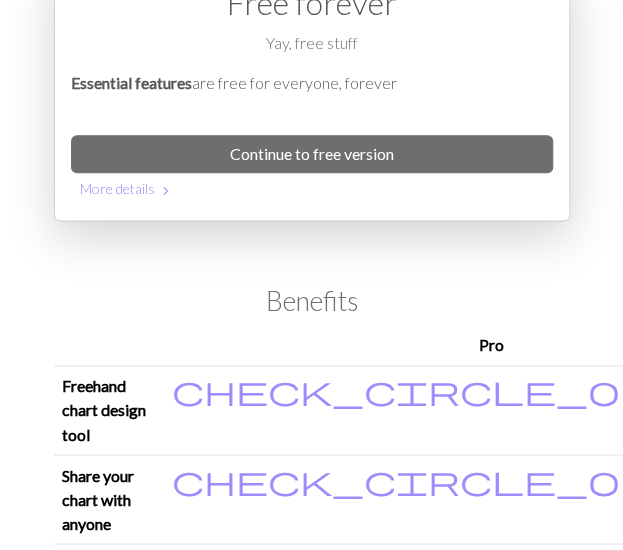 scroll, scrollTop: 0, scrollLeft: 0, axis: both 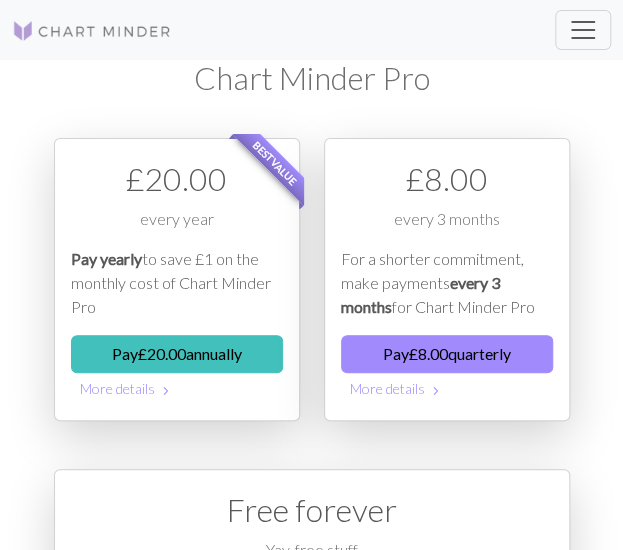 click on "Continue to free version" at bounding box center [312, 661] 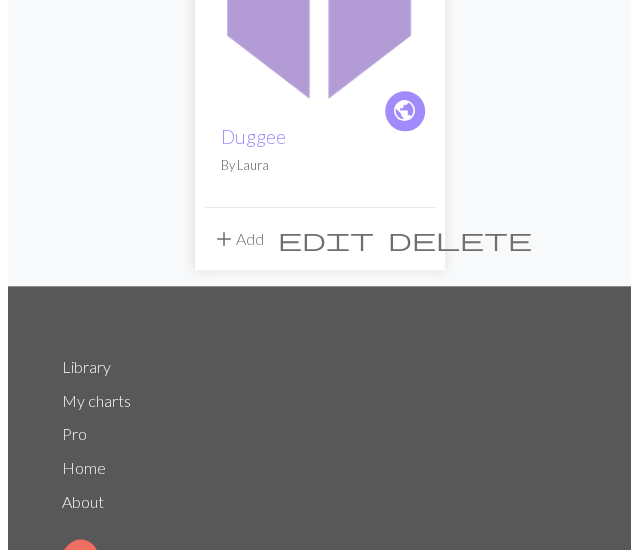scroll, scrollTop: 336, scrollLeft: 0, axis: vertical 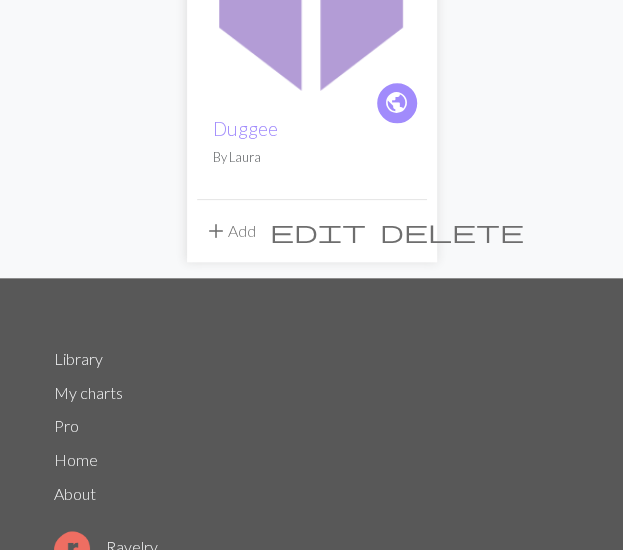 click on "add" at bounding box center (216, 231) 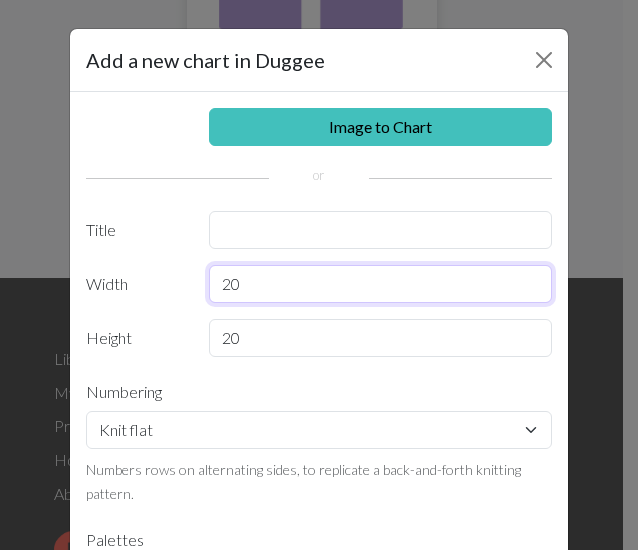 click on "20" at bounding box center [381, 284] 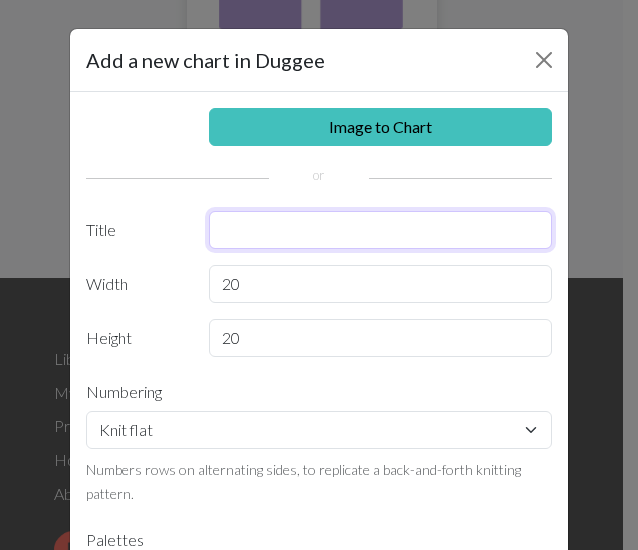 click at bounding box center (381, 230) 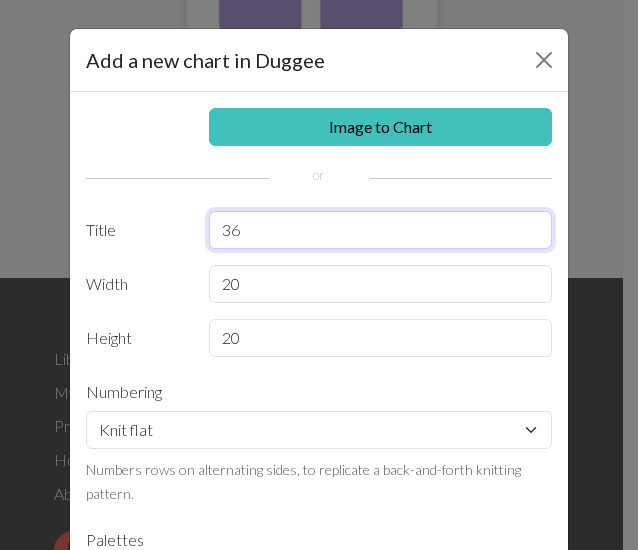 drag, startPoint x: 327, startPoint y: 235, endPoint x: -2, endPoint y: 173, distance: 334.791 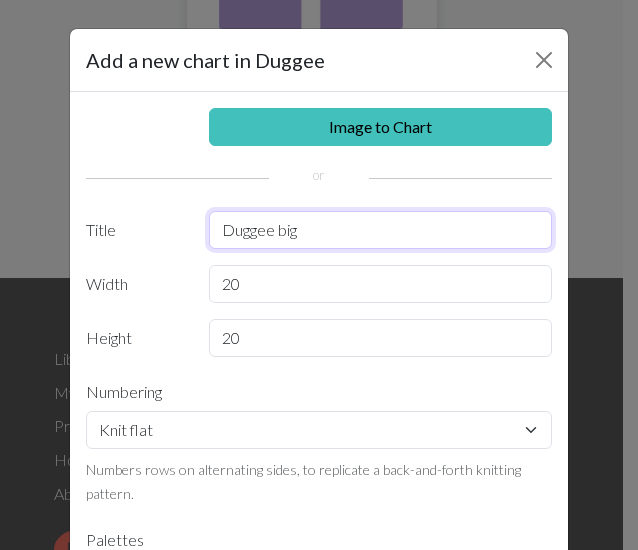 type on "Duggee big" 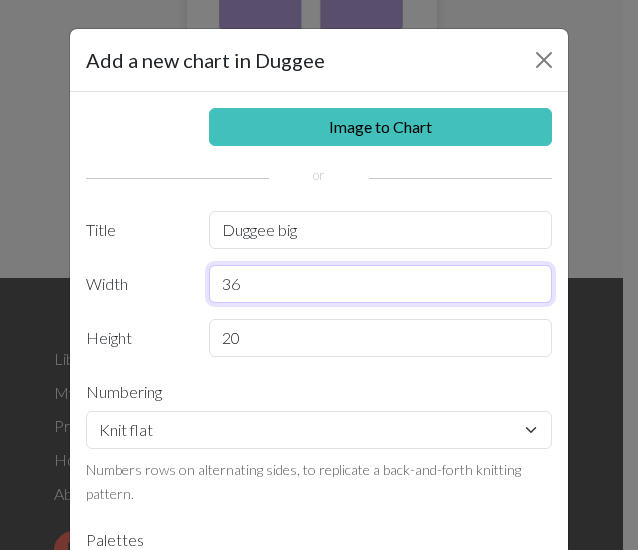 type on "36" 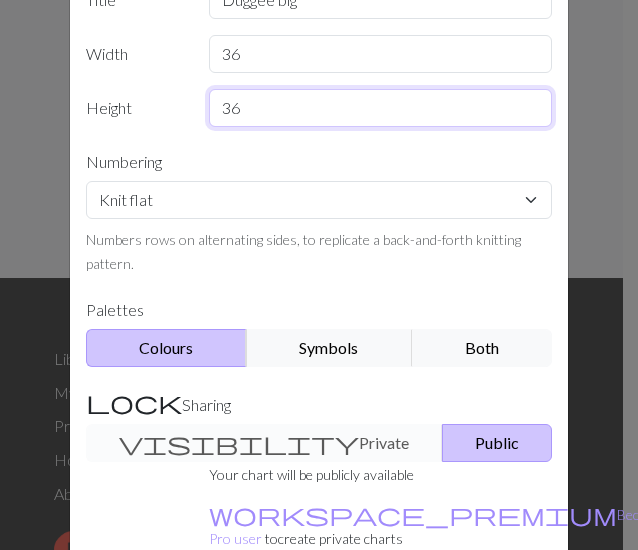 scroll, scrollTop: 348, scrollLeft: 0, axis: vertical 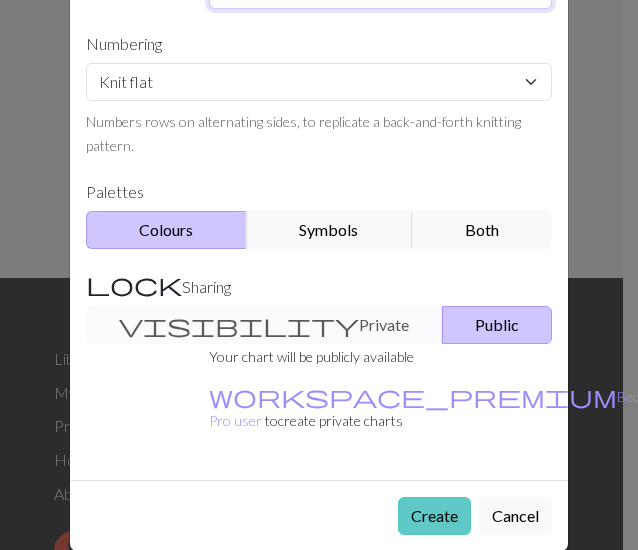 type on "36" 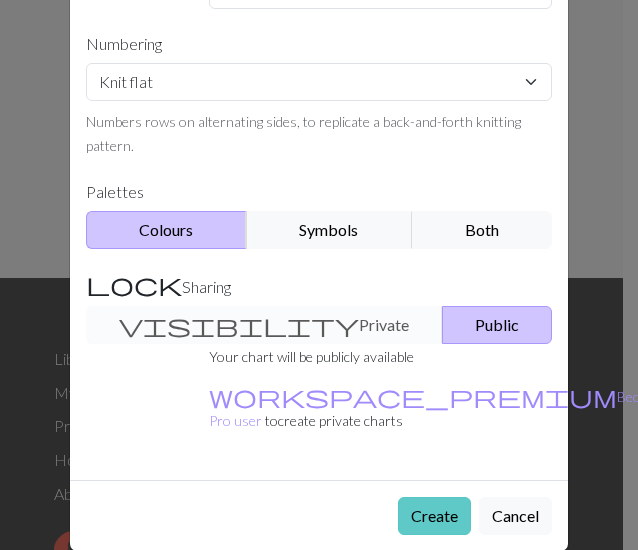 click on "Create" at bounding box center [434, 516] 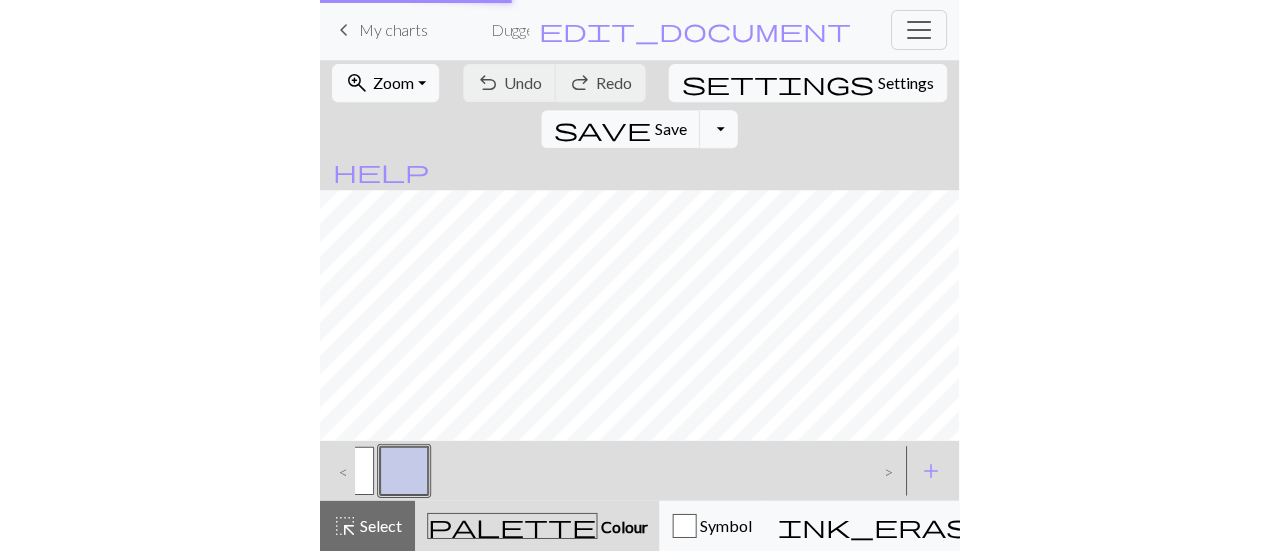scroll, scrollTop: 0, scrollLeft: 0, axis: both 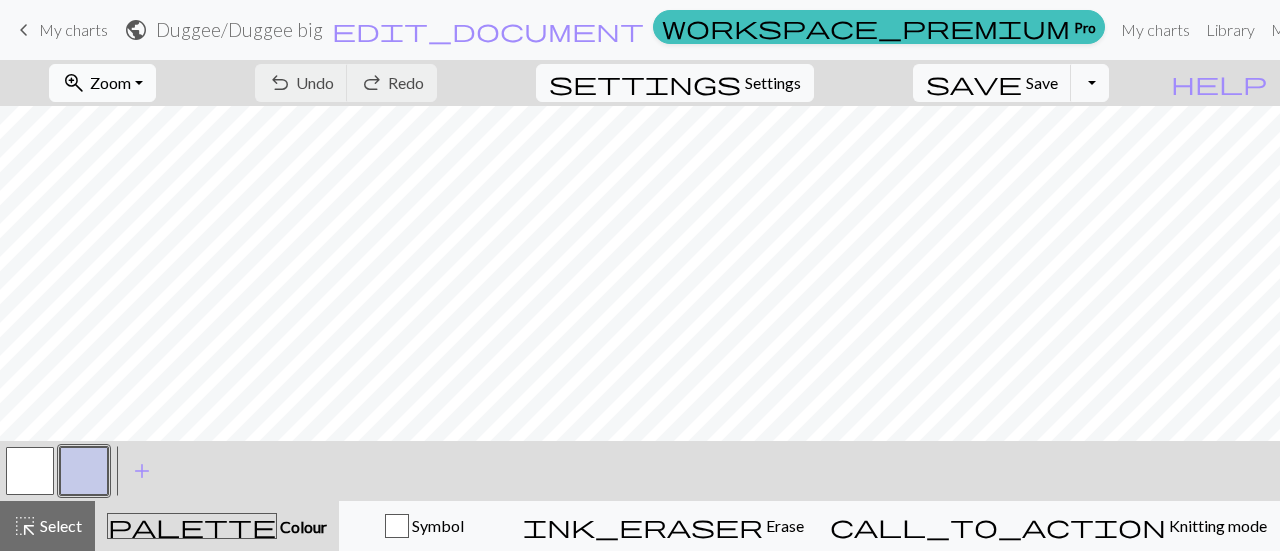 click on "zoom_in Zoom Zoom" at bounding box center (102, 83) 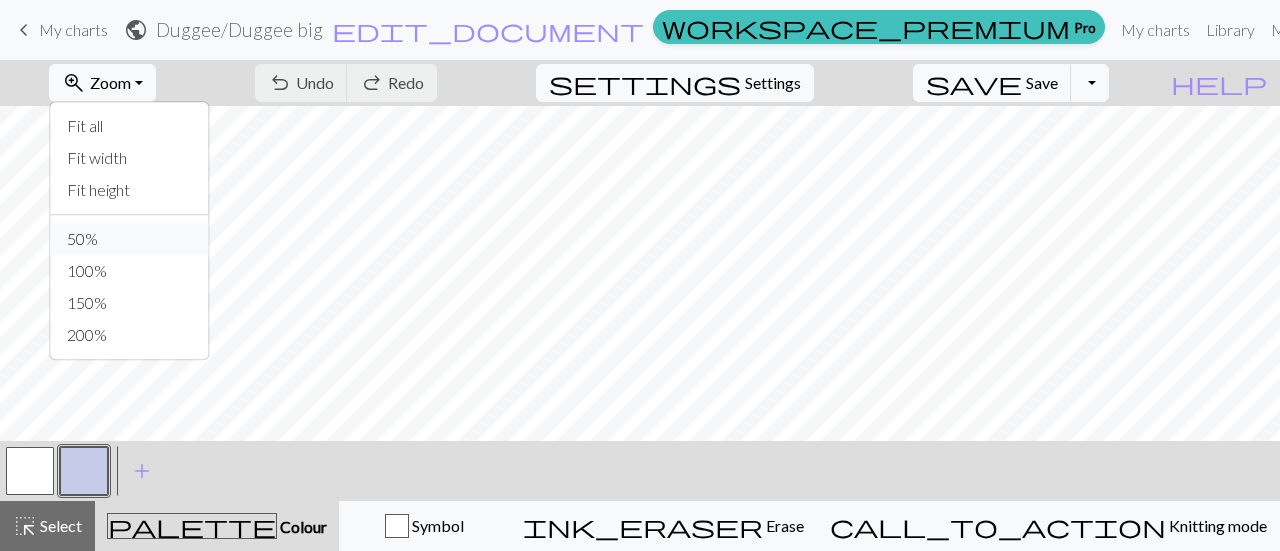 click on "50%" at bounding box center (130, 239) 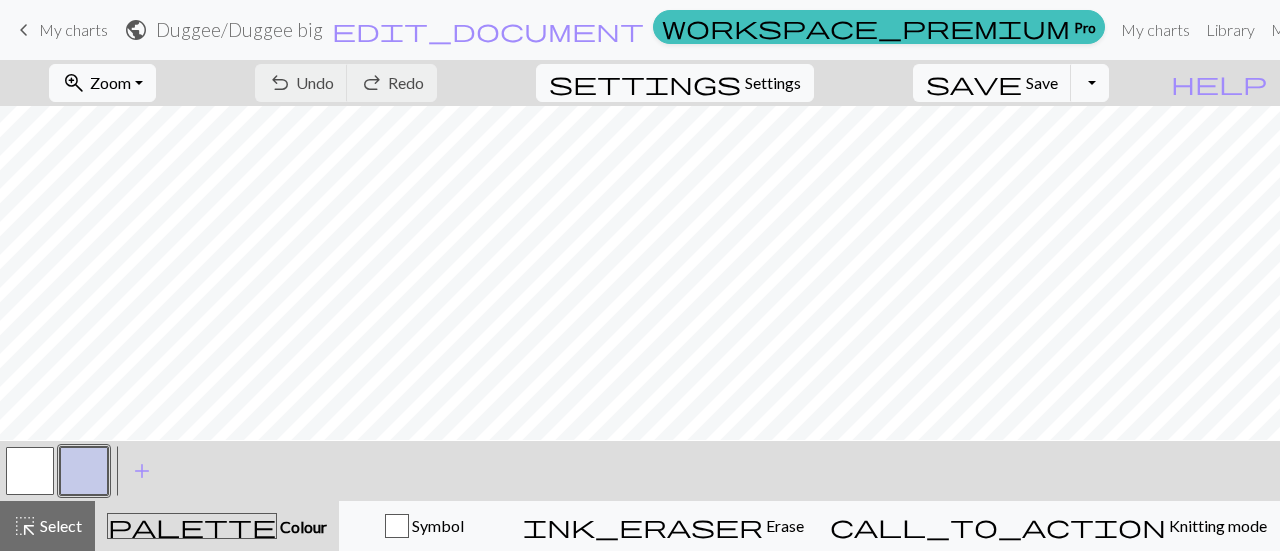 scroll, scrollTop: 44, scrollLeft: 0, axis: vertical 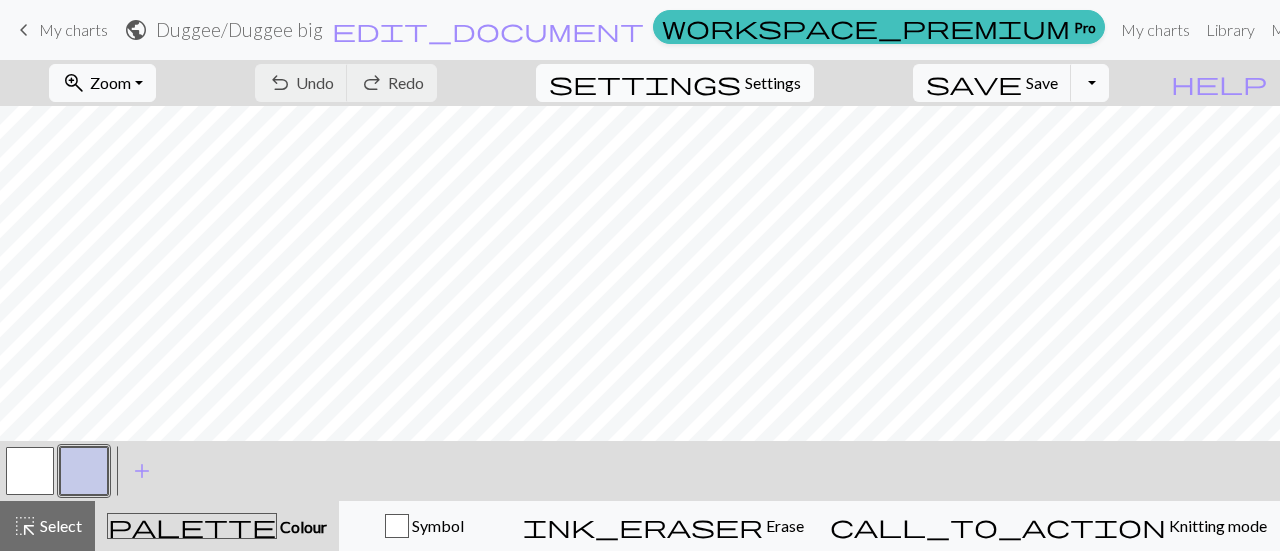 click on "Settings" at bounding box center [773, 83] 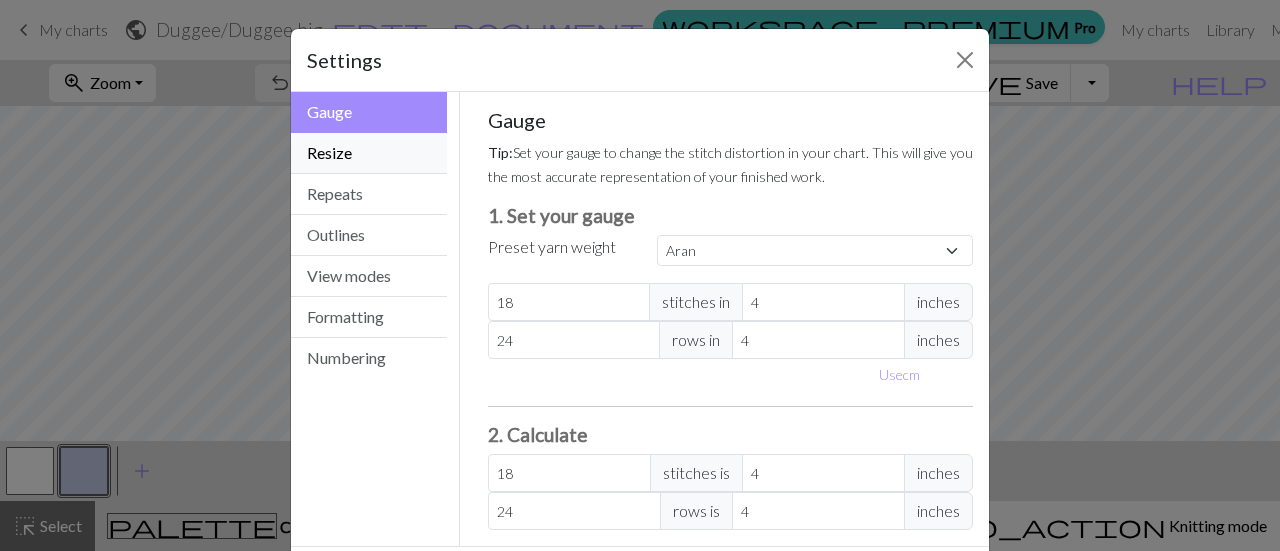 click on "Resize" at bounding box center (369, 153) 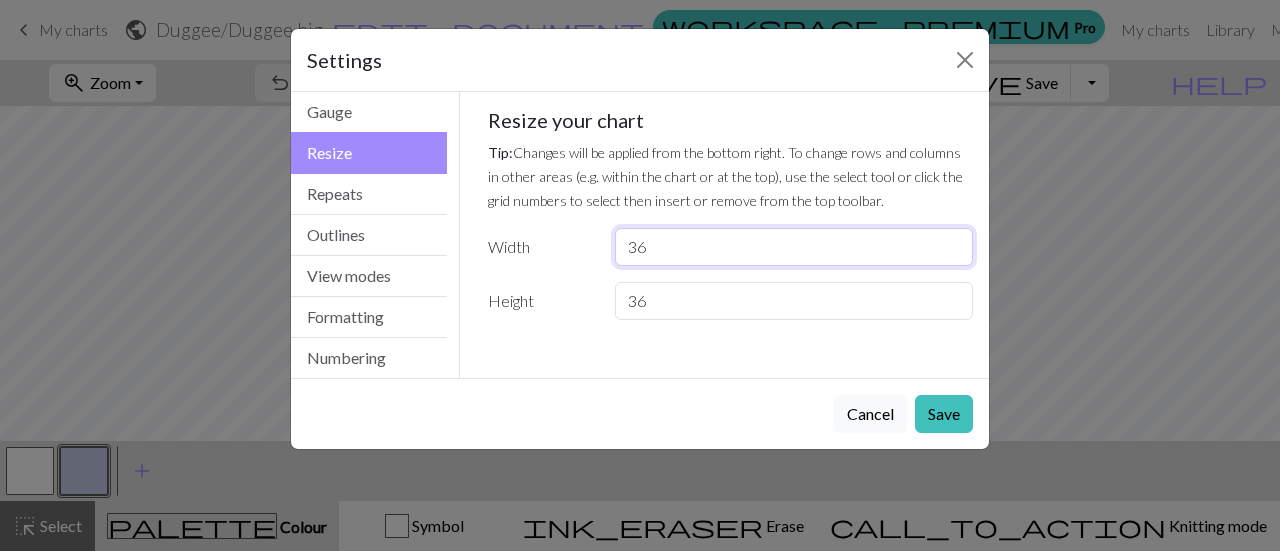 click on "36" at bounding box center (794, 247) 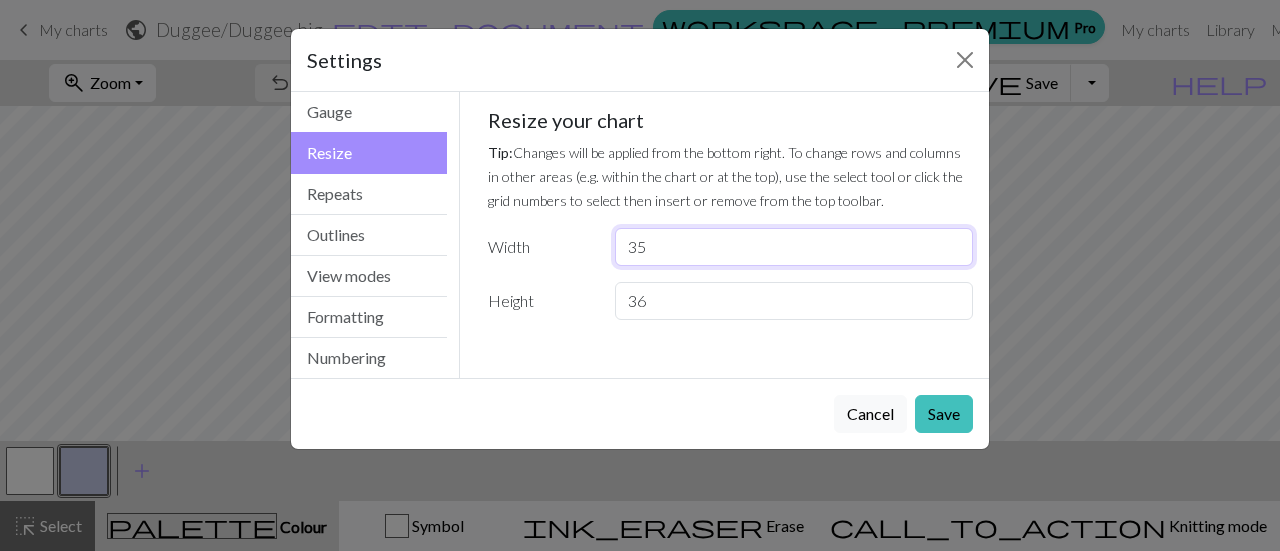 type on "35" 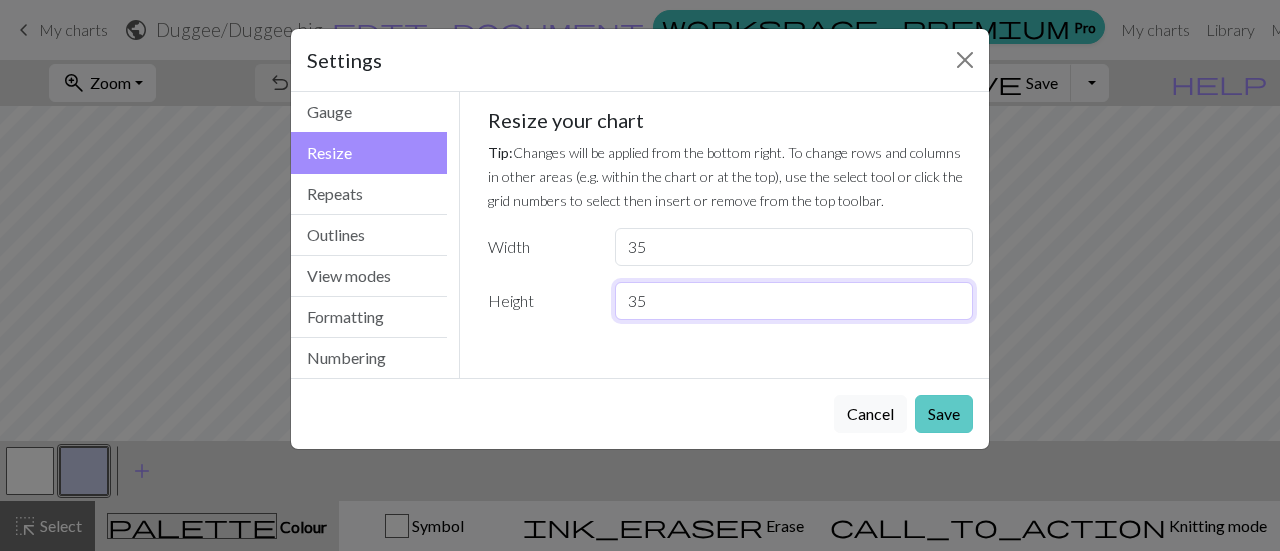 type on "35" 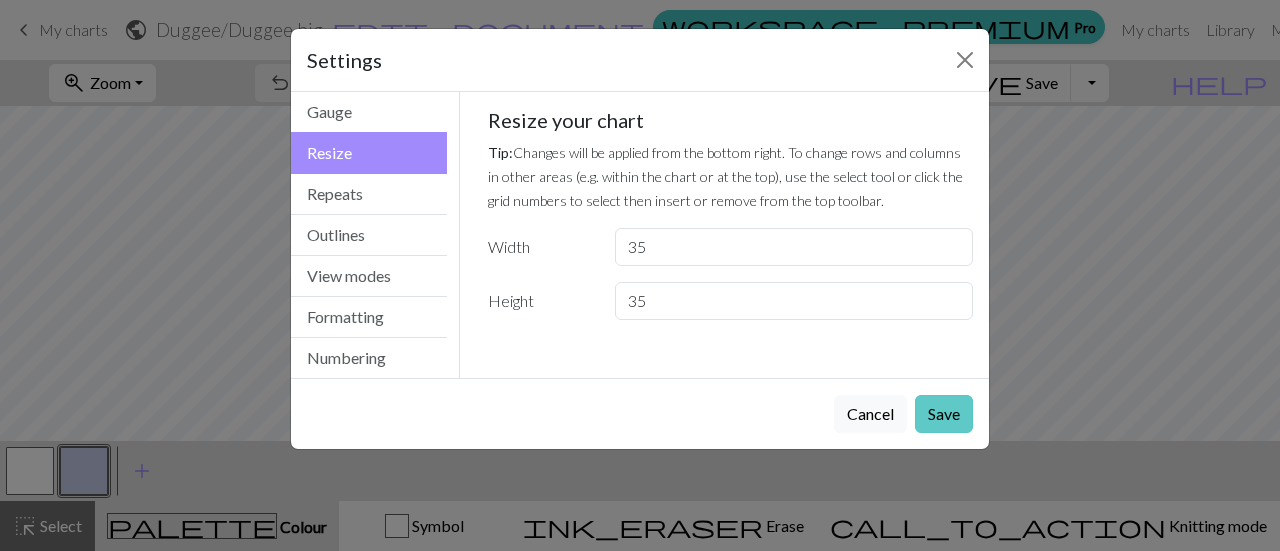 click on "Save" at bounding box center (944, 414) 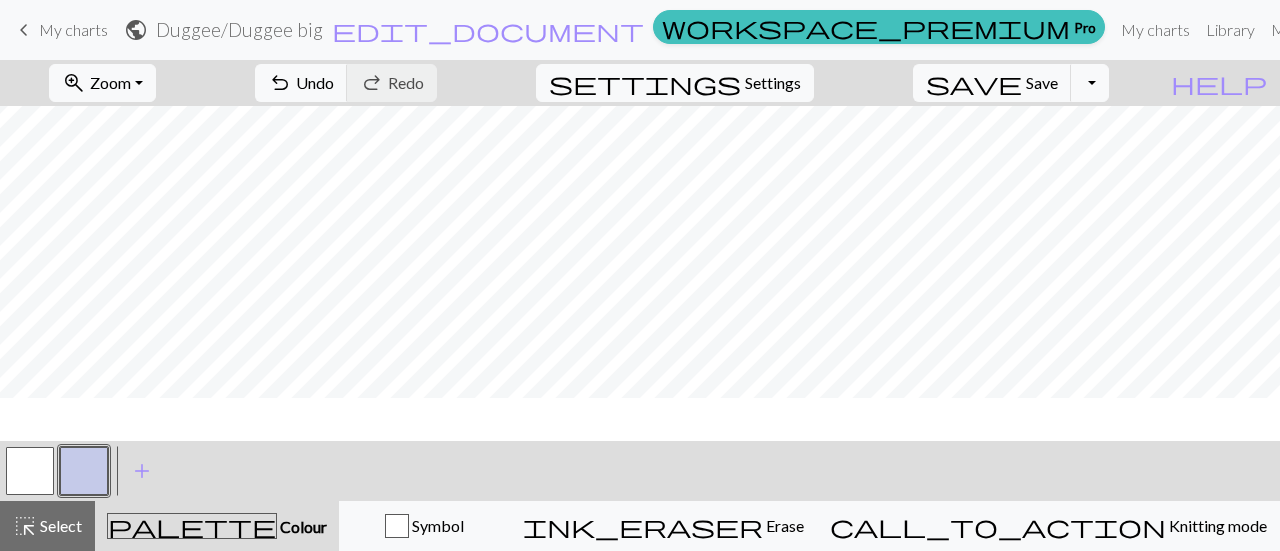 scroll, scrollTop: 0, scrollLeft: 0, axis: both 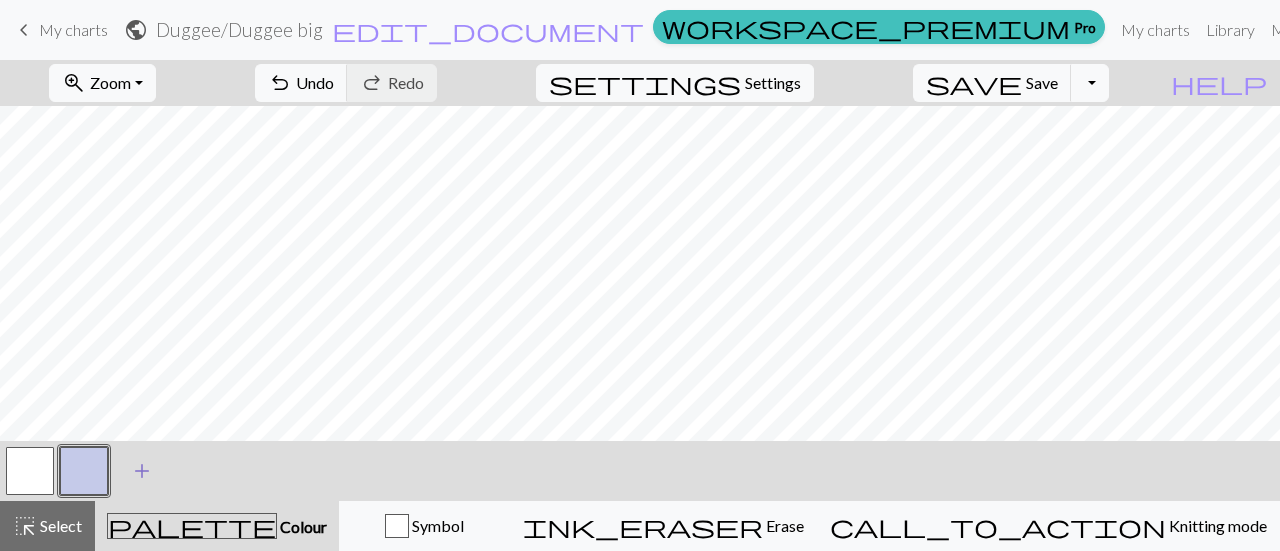click on "add" at bounding box center [142, 471] 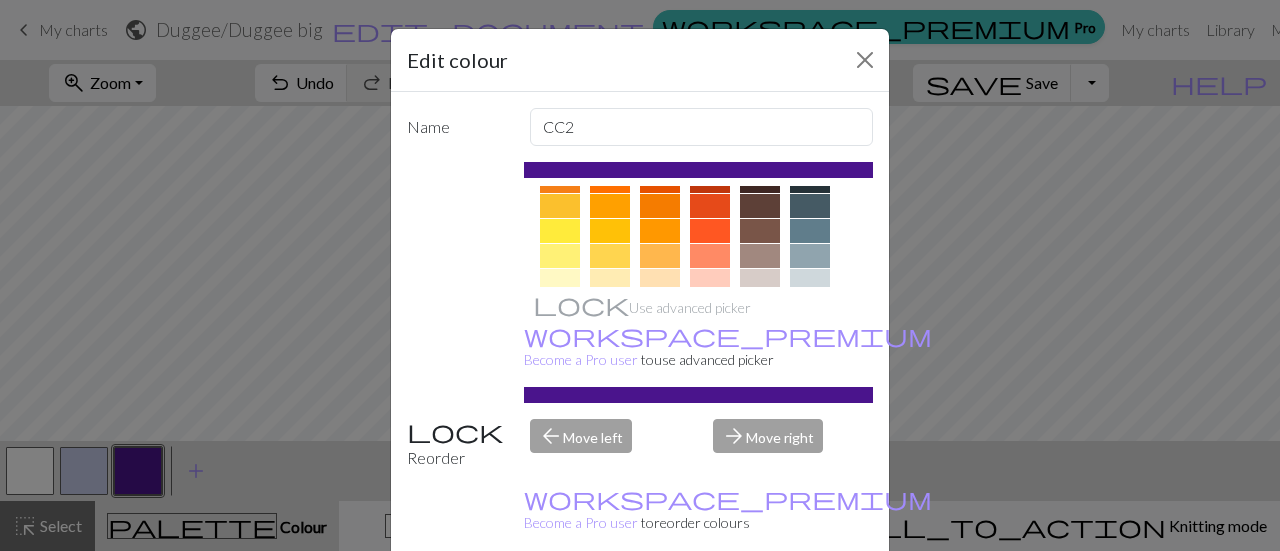 scroll, scrollTop: 304, scrollLeft: 0, axis: vertical 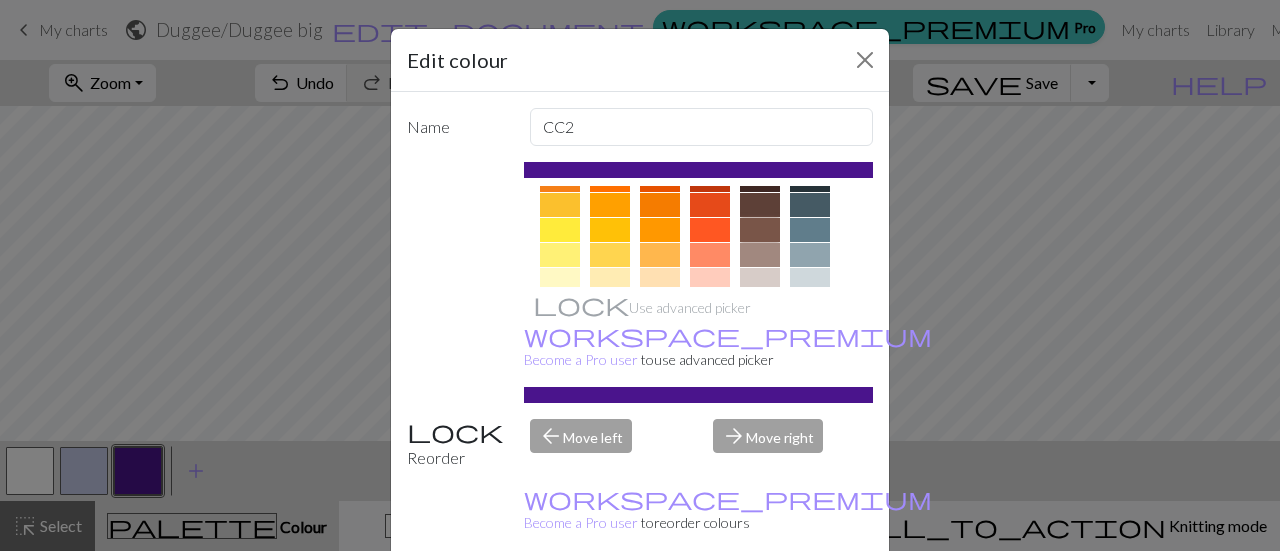 click at bounding box center (760, 230) 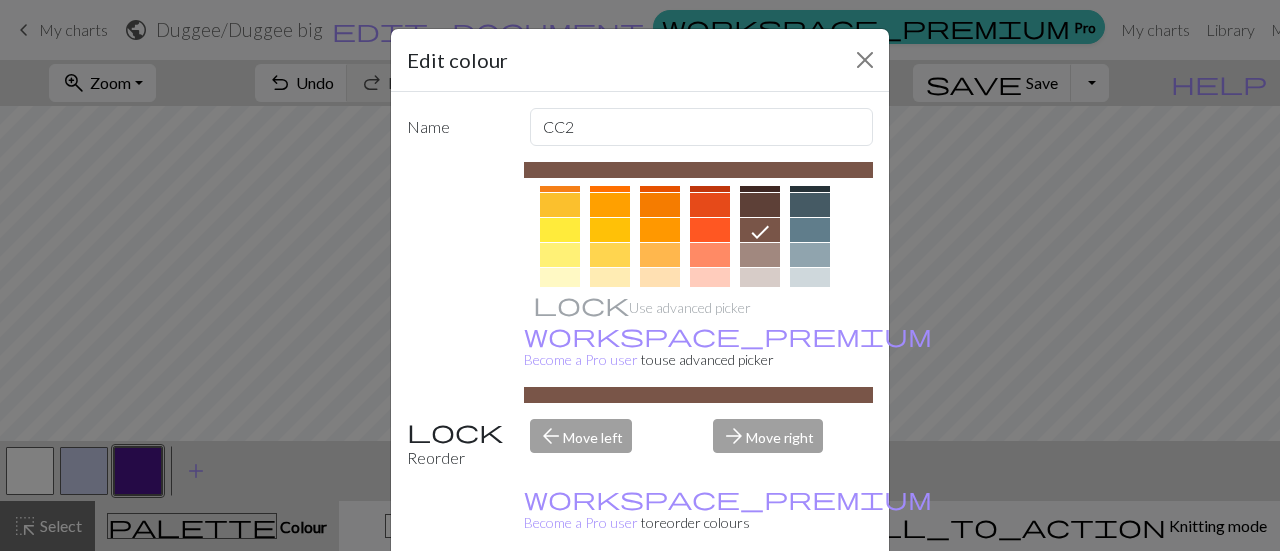 click on "Done" at bounding box center (760, 602) 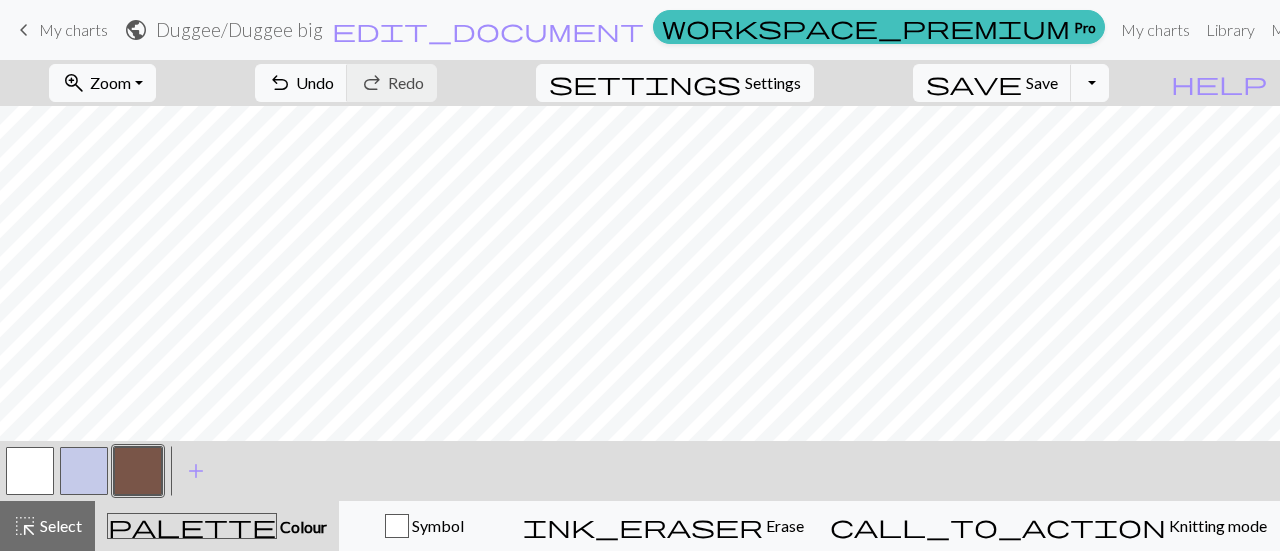 click at bounding box center (30, 471) 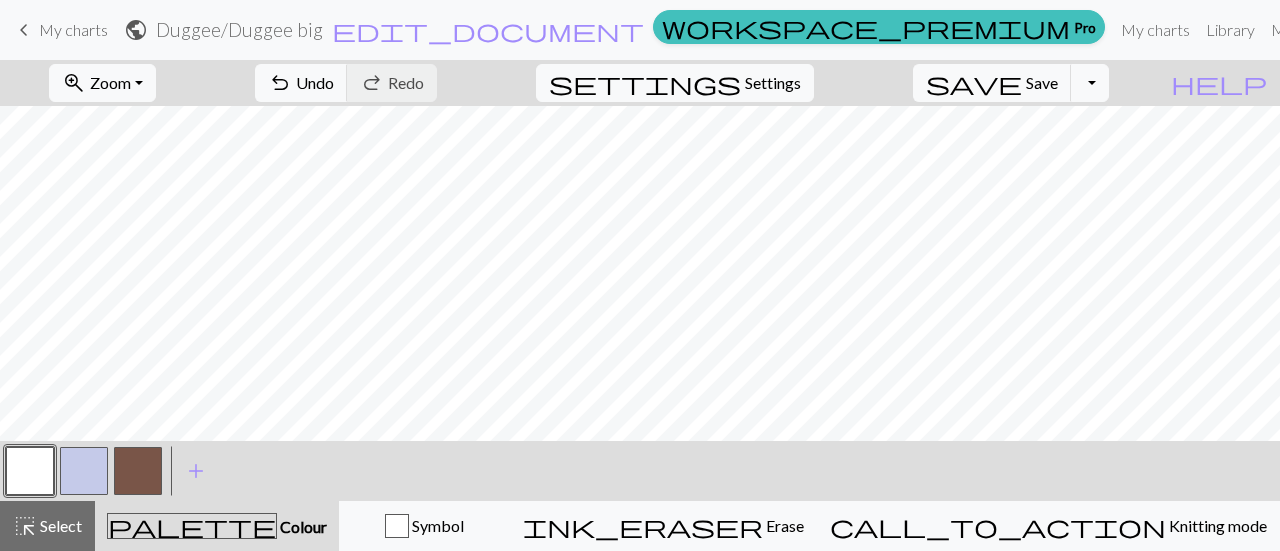 click at bounding box center (138, 471) 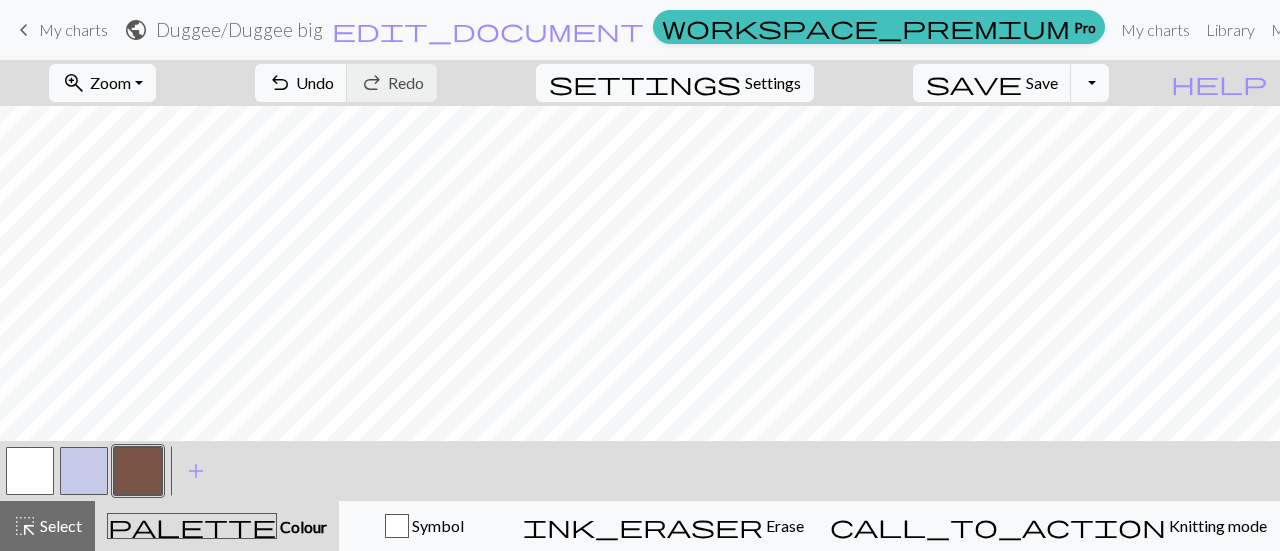 scroll, scrollTop: 22, scrollLeft: 0, axis: vertical 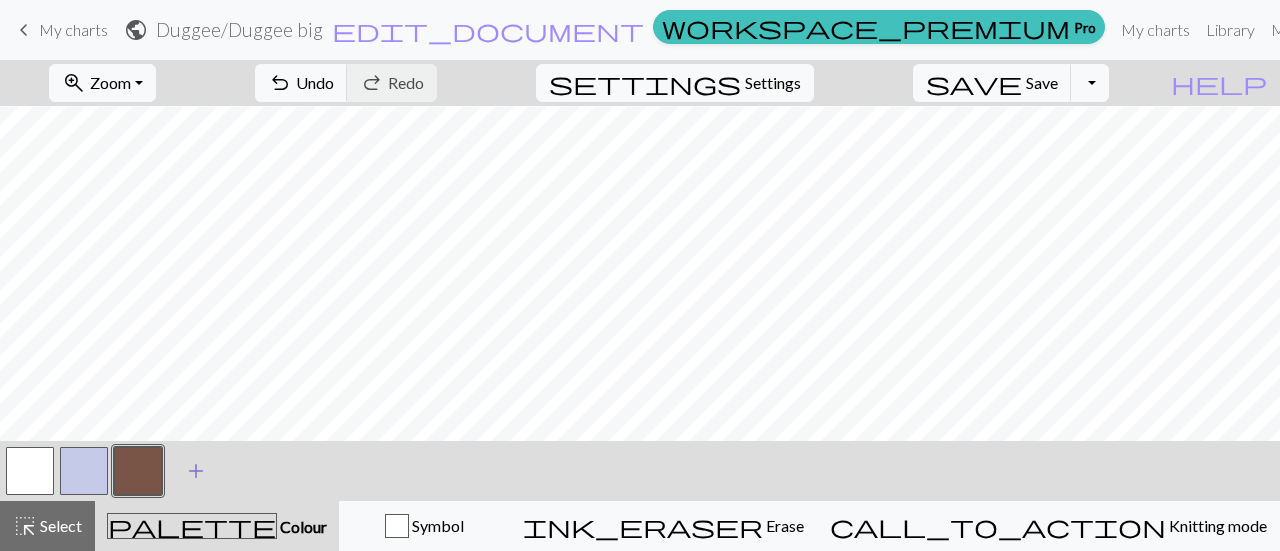 click on "add" at bounding box center (196, 471) 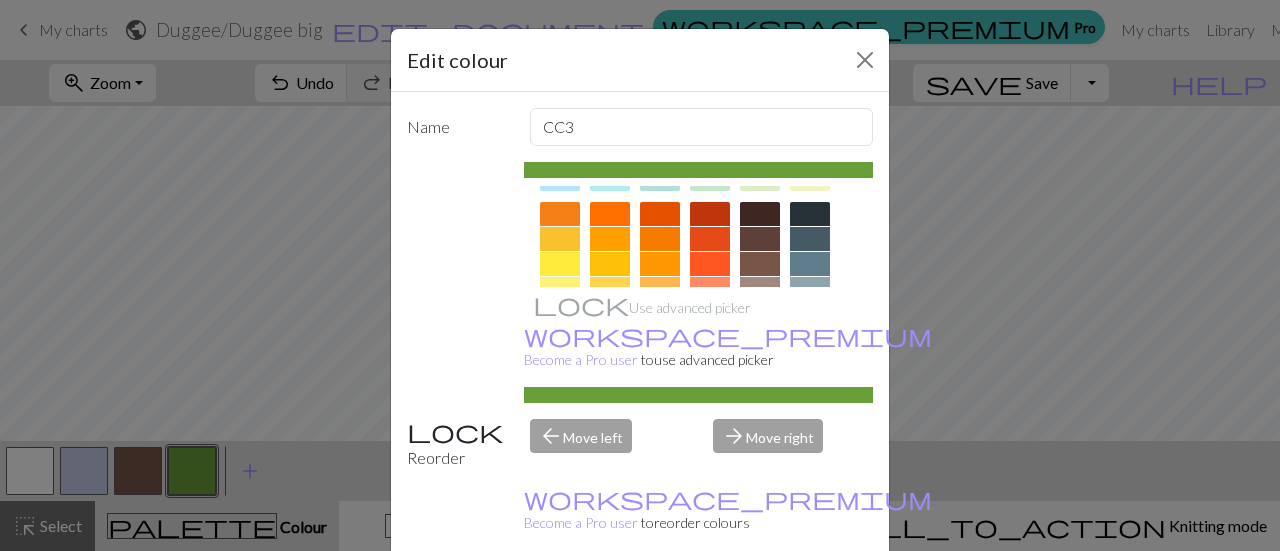 scroll, scrollTop: 280, scrollLeft: 0, axis: vertical 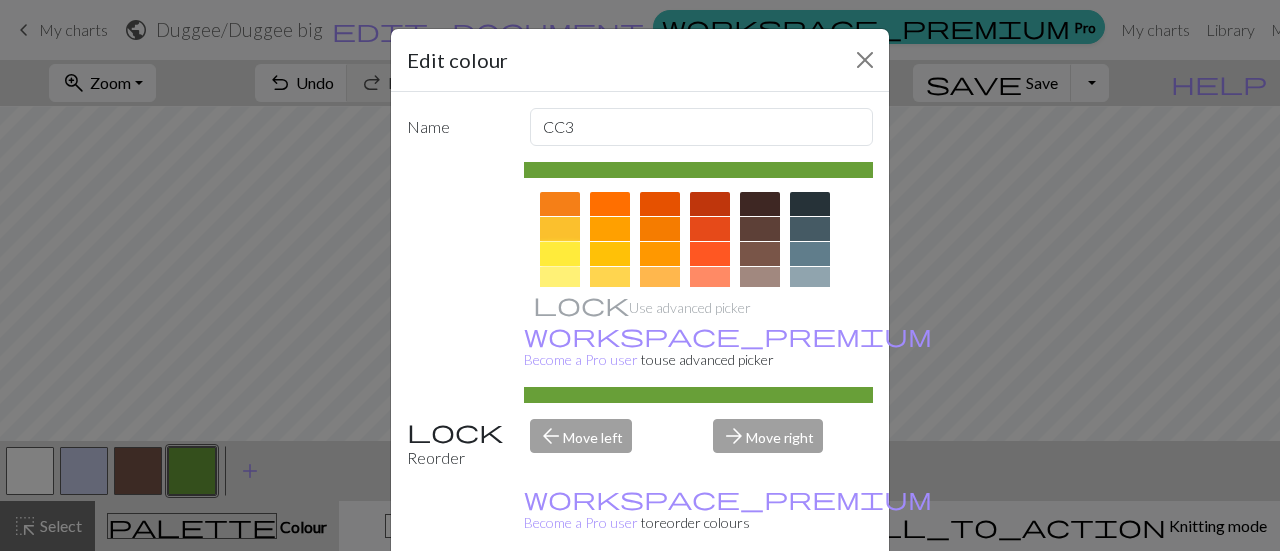 click at bounding box center [560, 254] 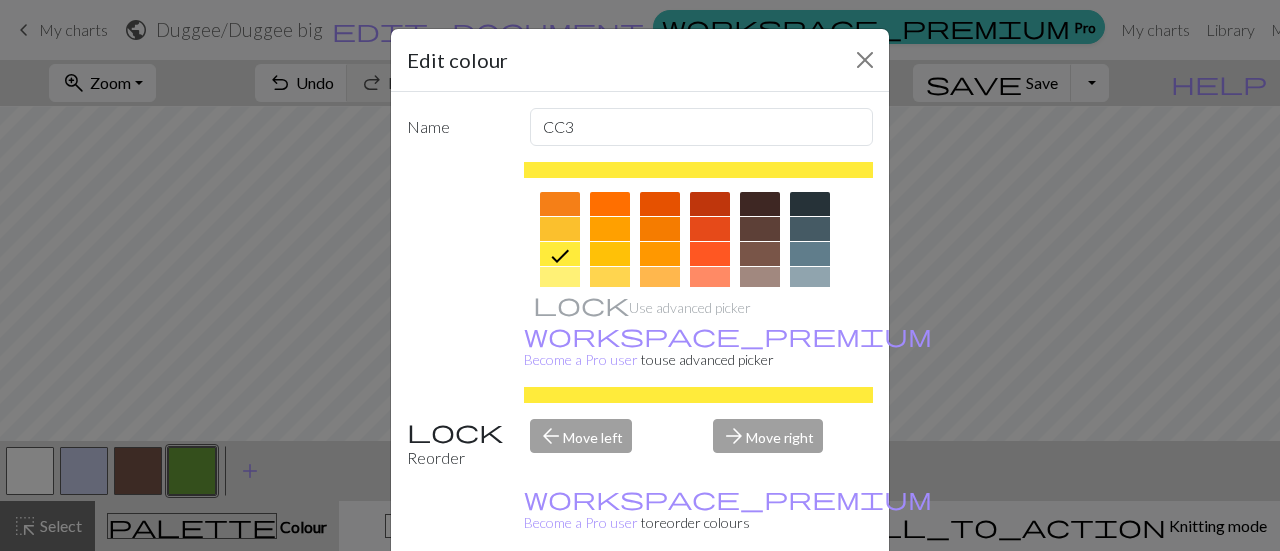 click on "Done" at bounding box center (760, 602) 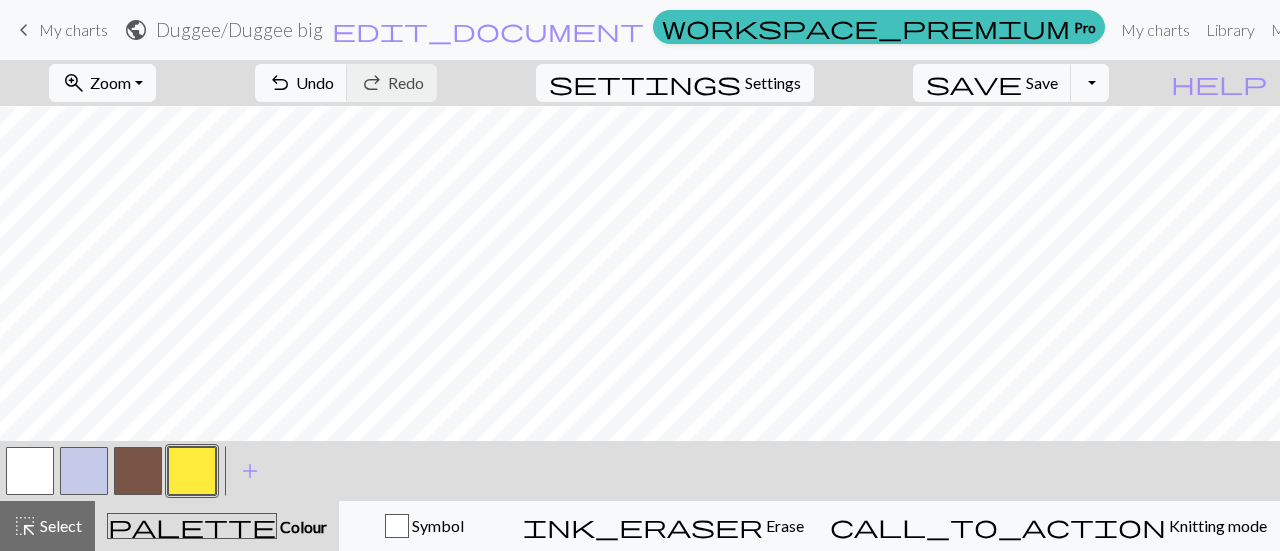 click at bounding box center (192, 471) 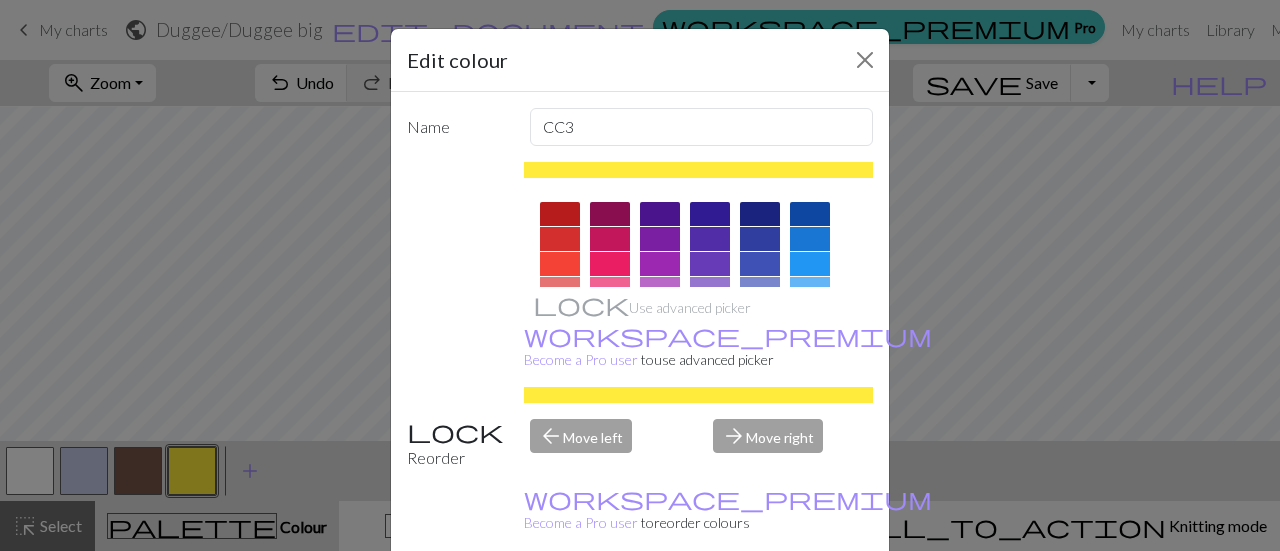 scroll, scrollTop: 46, scrollLeft: 0, axis: vertical 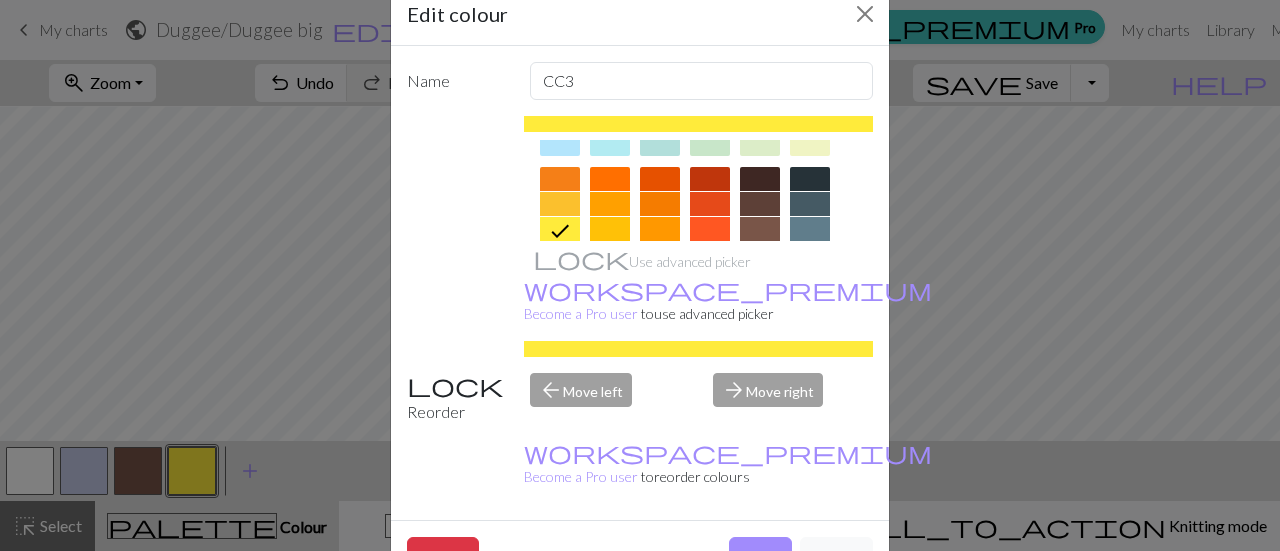 drag, startPoint x: 623, startPoint y: 195, endPoint x: 489, endPoint y: 193, distance: 134.01492 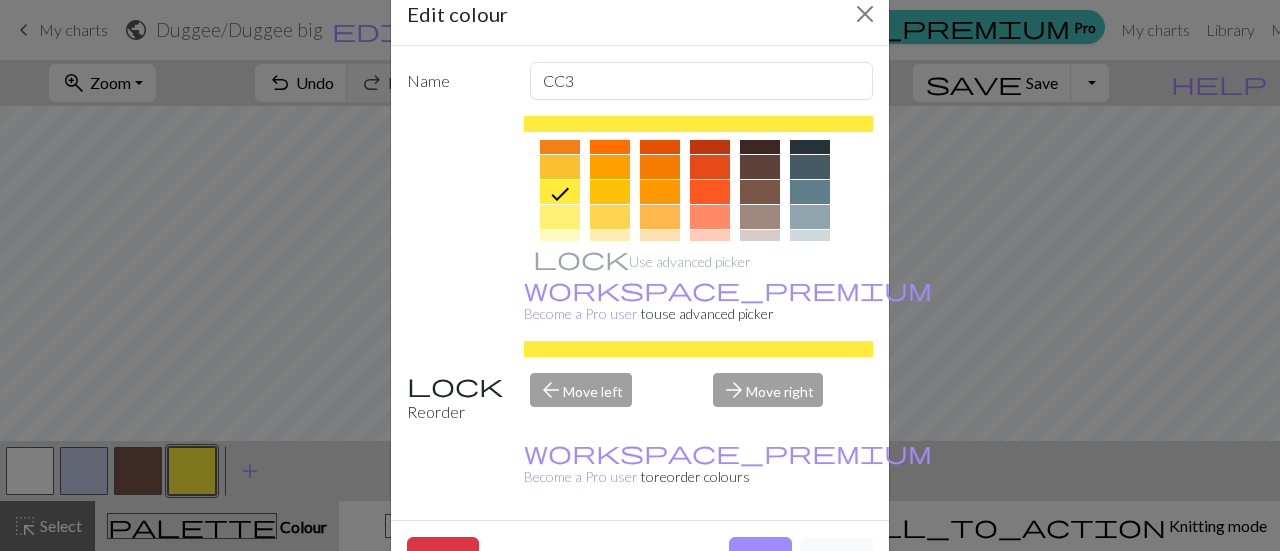 scroll, scrollTop: 297, scrollLeft: 0, axis: vertical 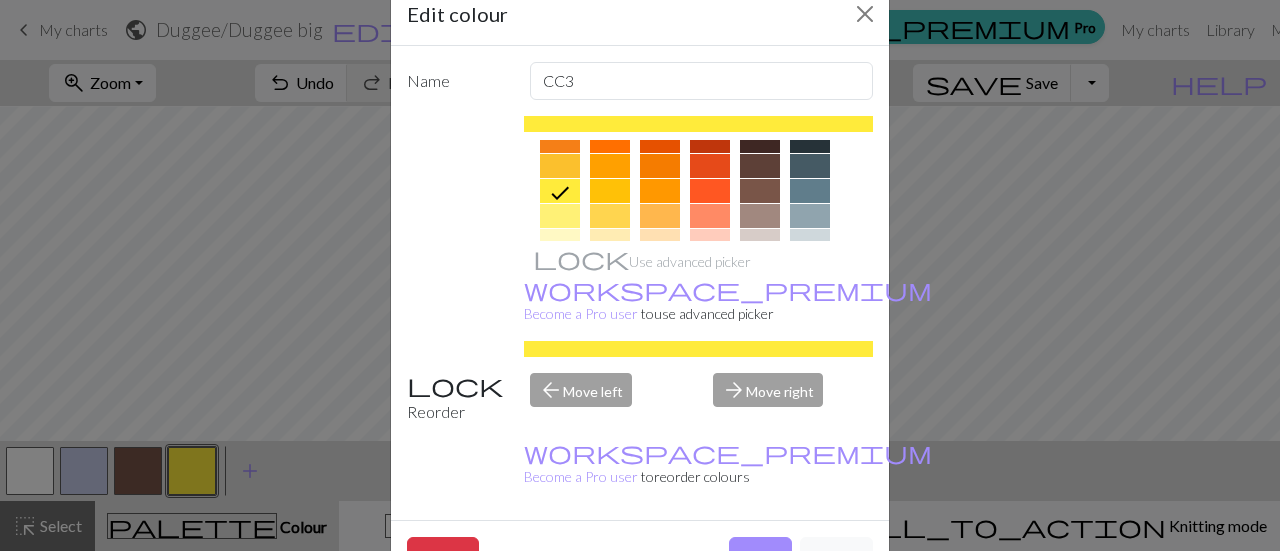 click at bounding box center [560, 166] 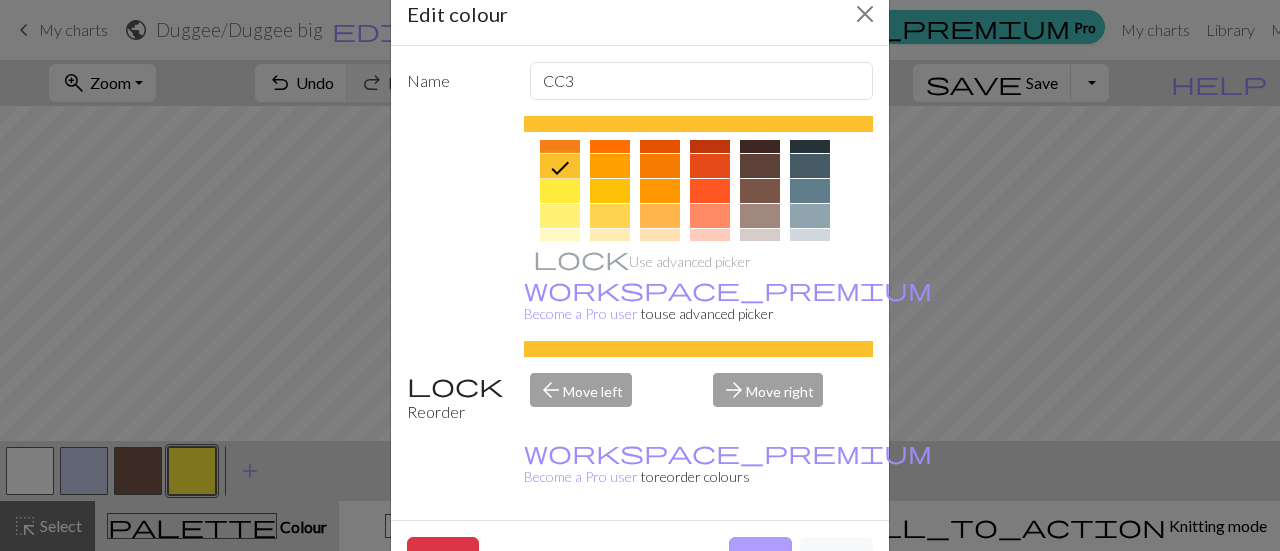 click on "Done" at bounding box center (760, 556) 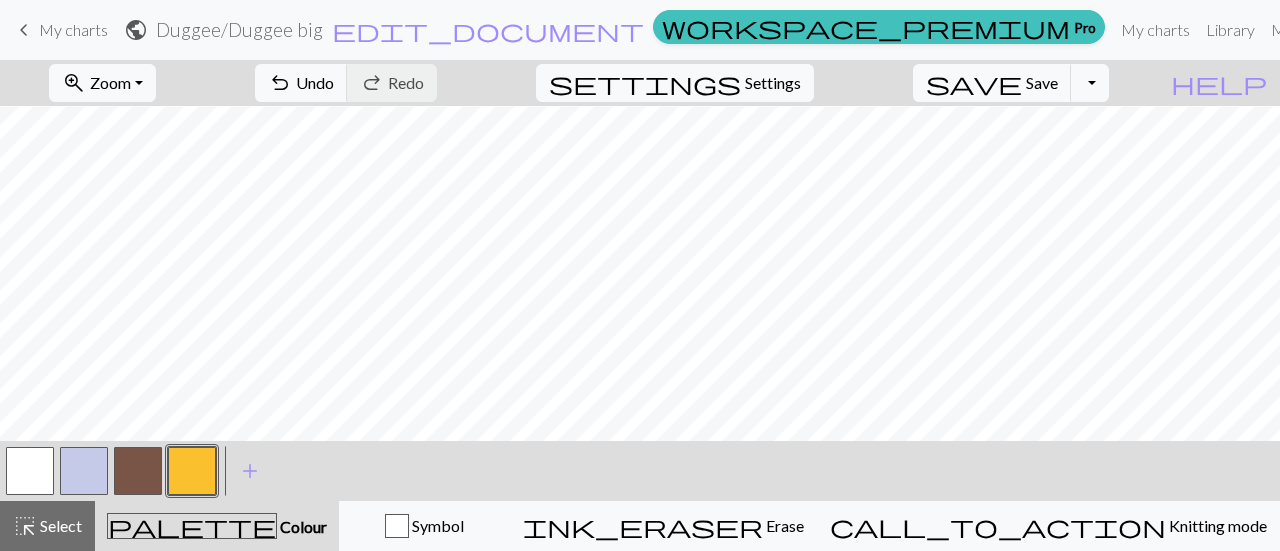 click at bounding box center (138, 471) 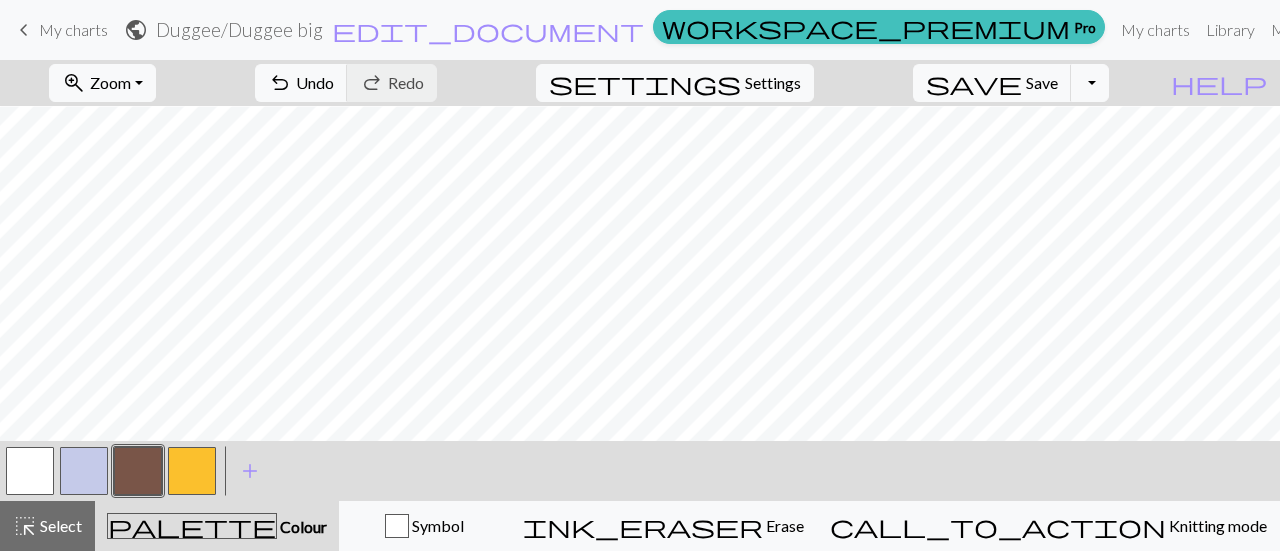 click at bounding box center (30, 471) 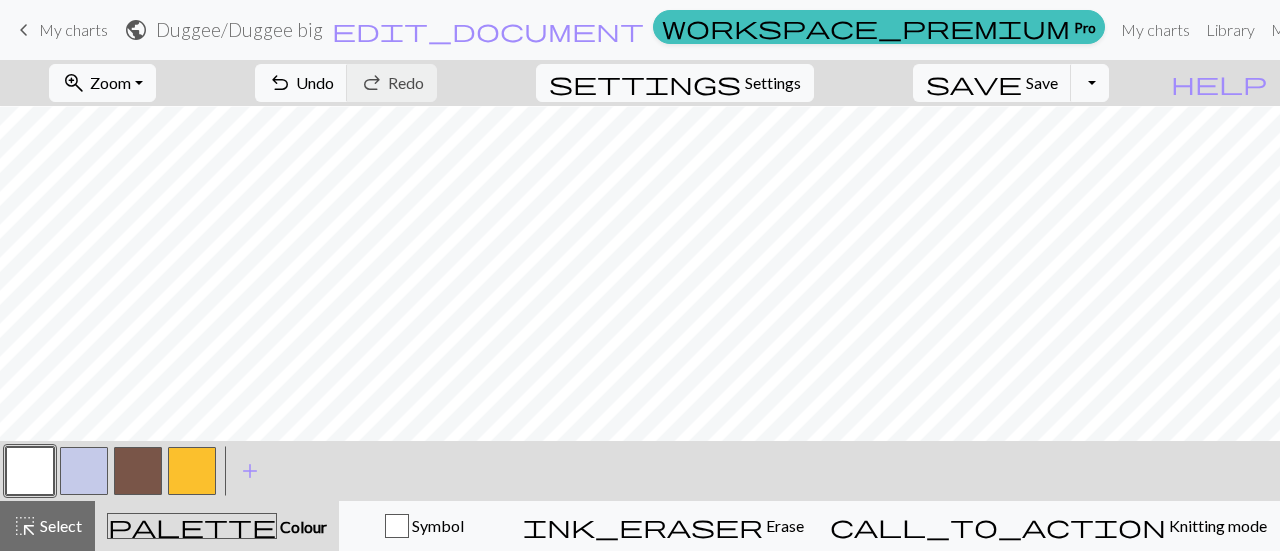 click at bounding box center [138, 471] 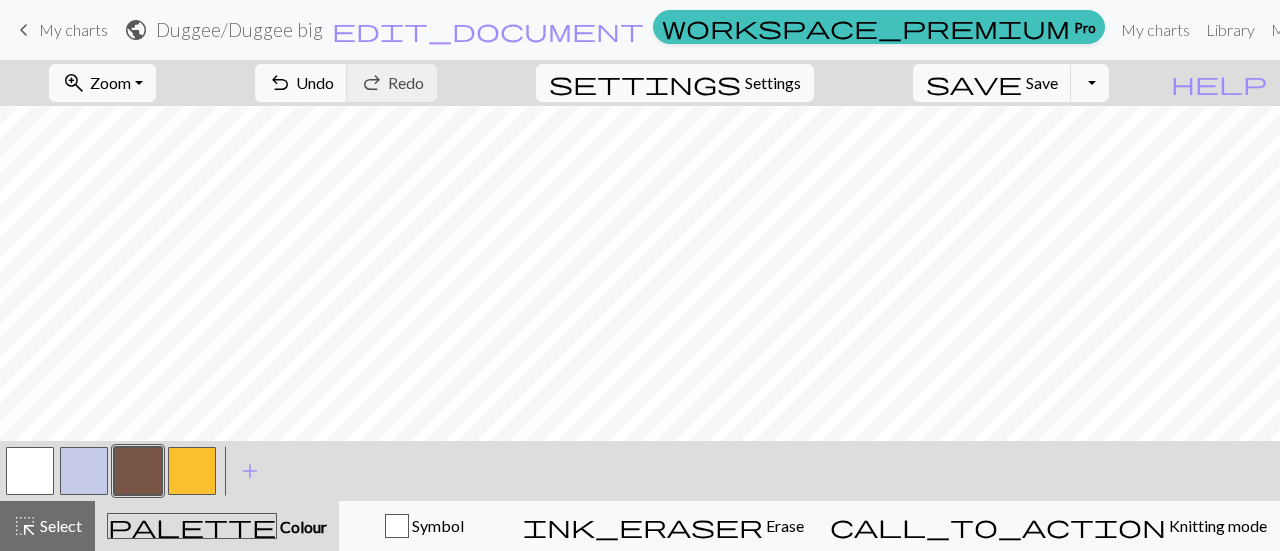 click at bounding box center (30, 471) 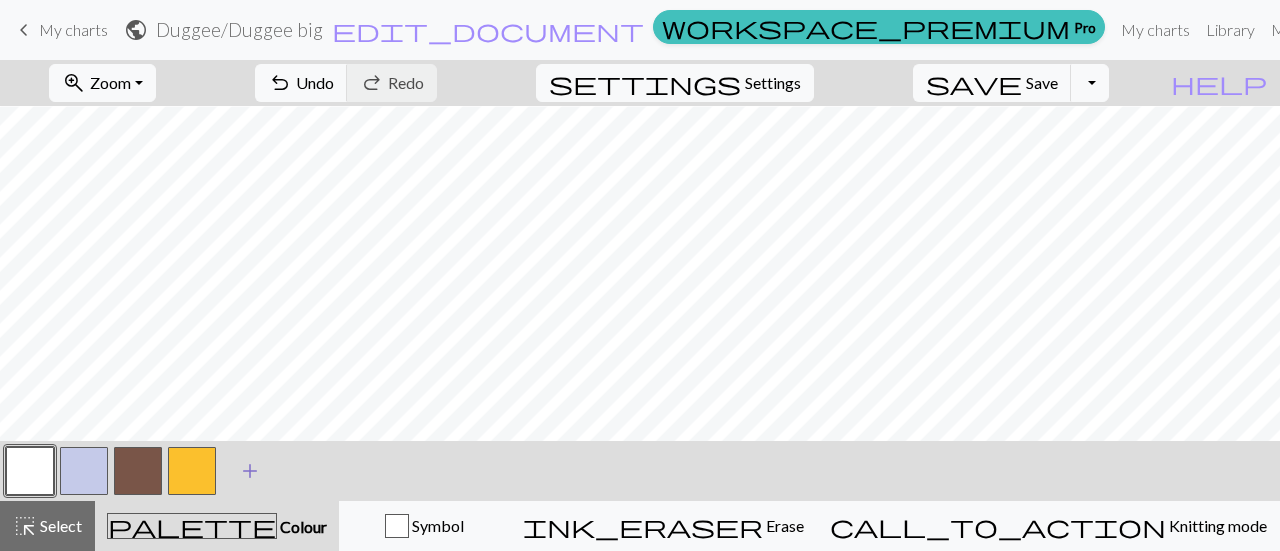 click on "add" at bounding box center (250, 471) 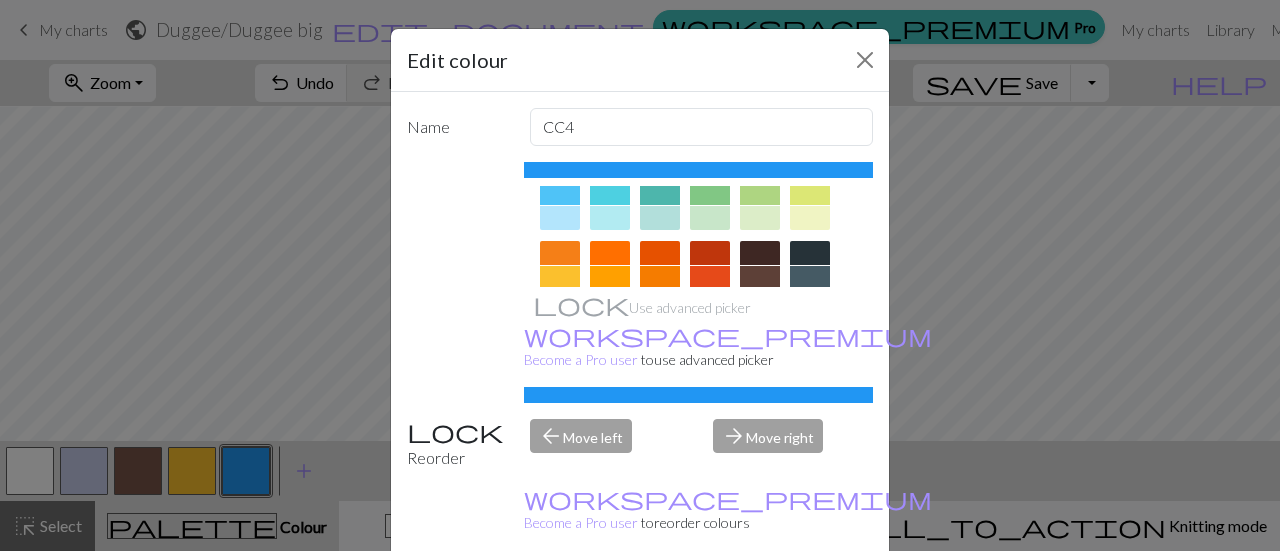 scroll, scrollTop: 292, scrollLeft: 0, axis: vertical 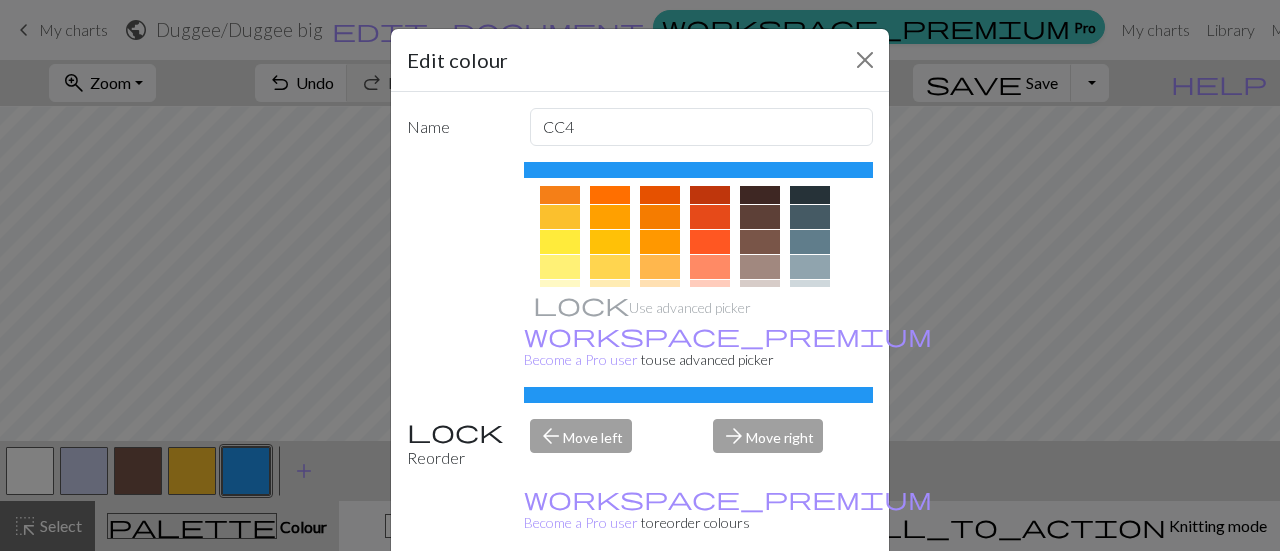 click at bounding box center (560, 267) 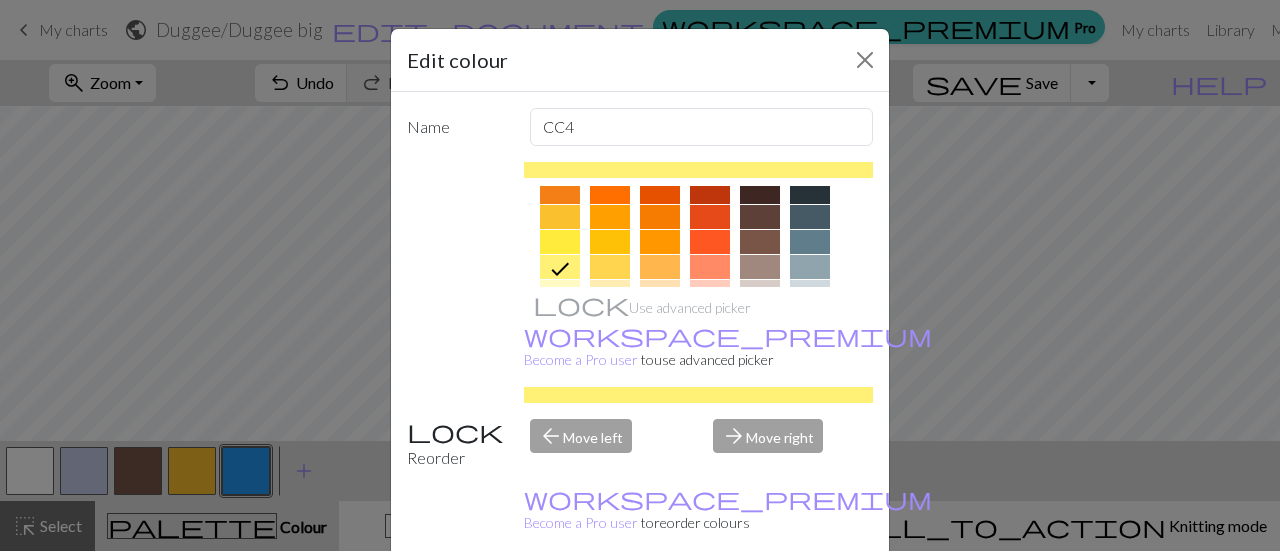 click on "Done" at bounding box center (760, 602) 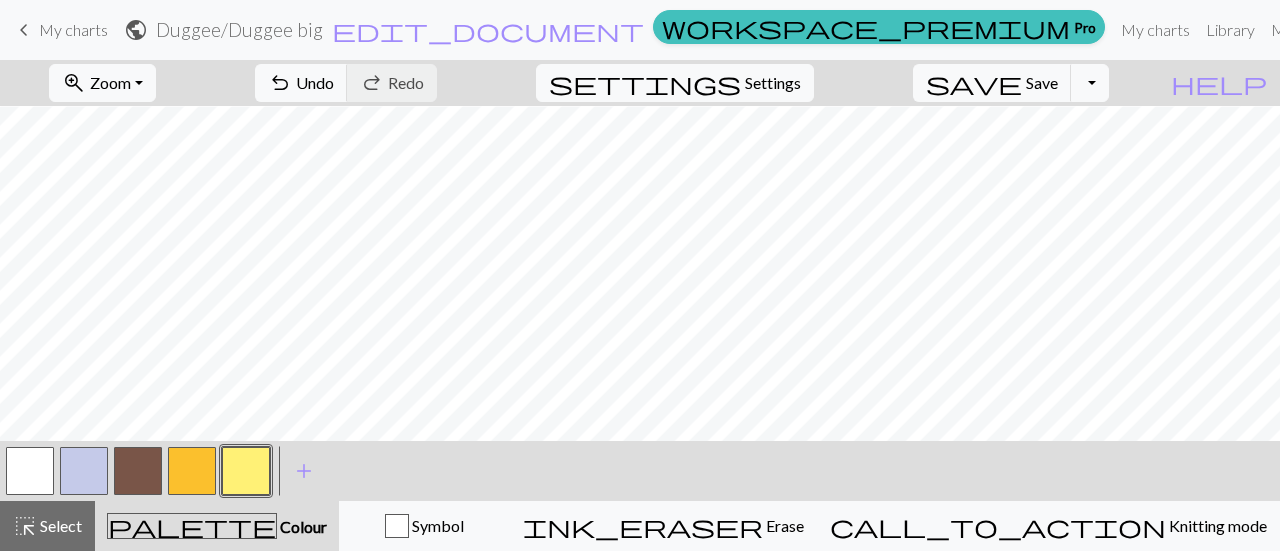 click at bounding box center (30, 471) 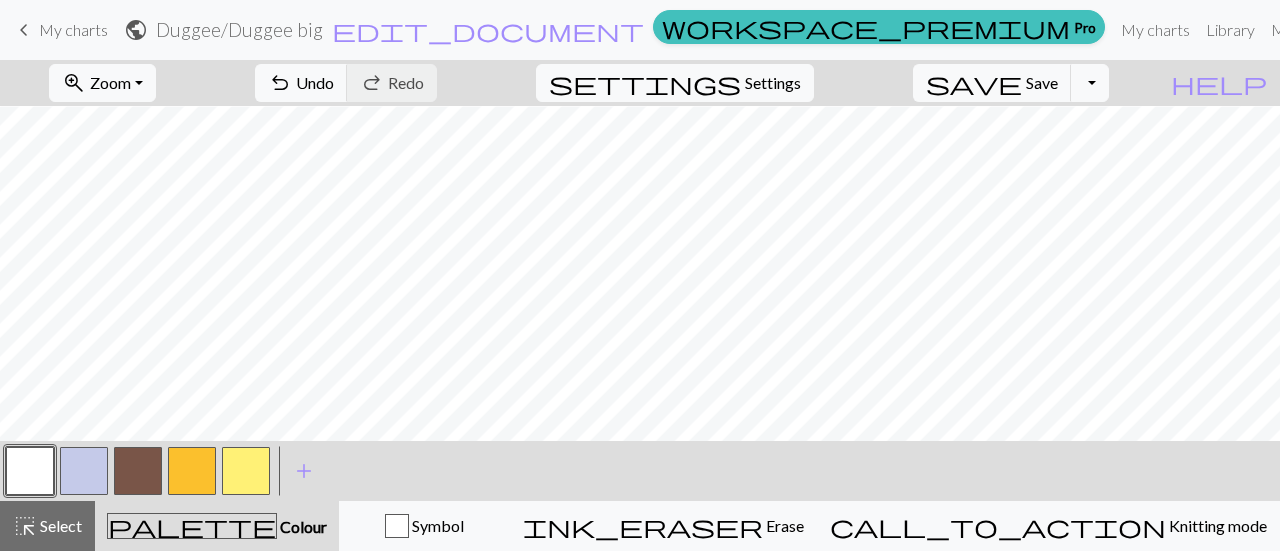 click at bounding box center (246, 471) 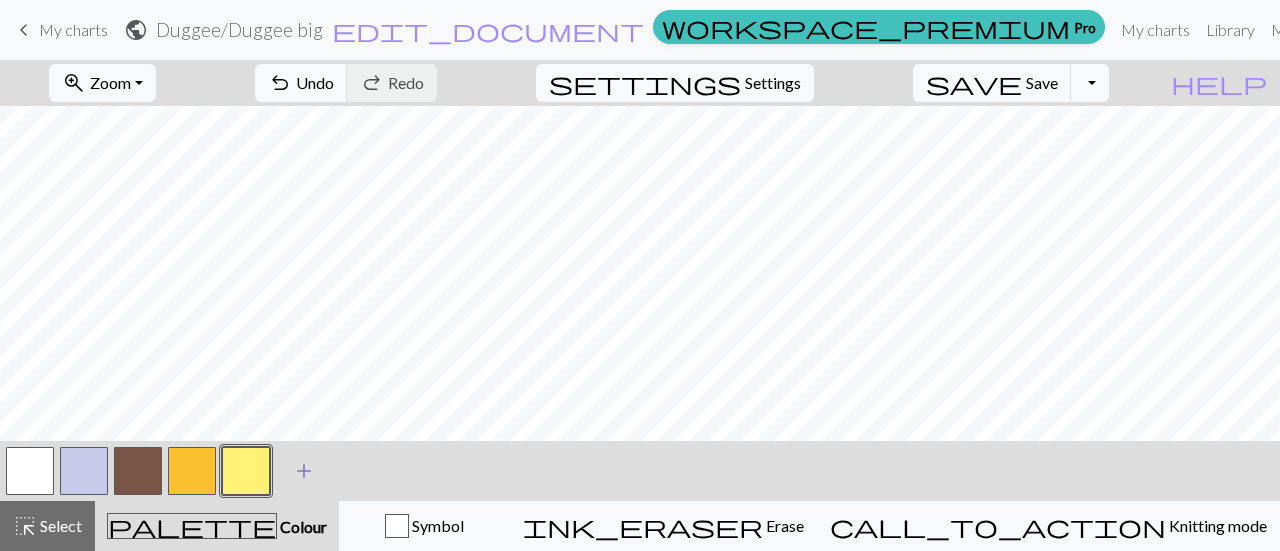 click on "add" at bounding box center [304, 471] 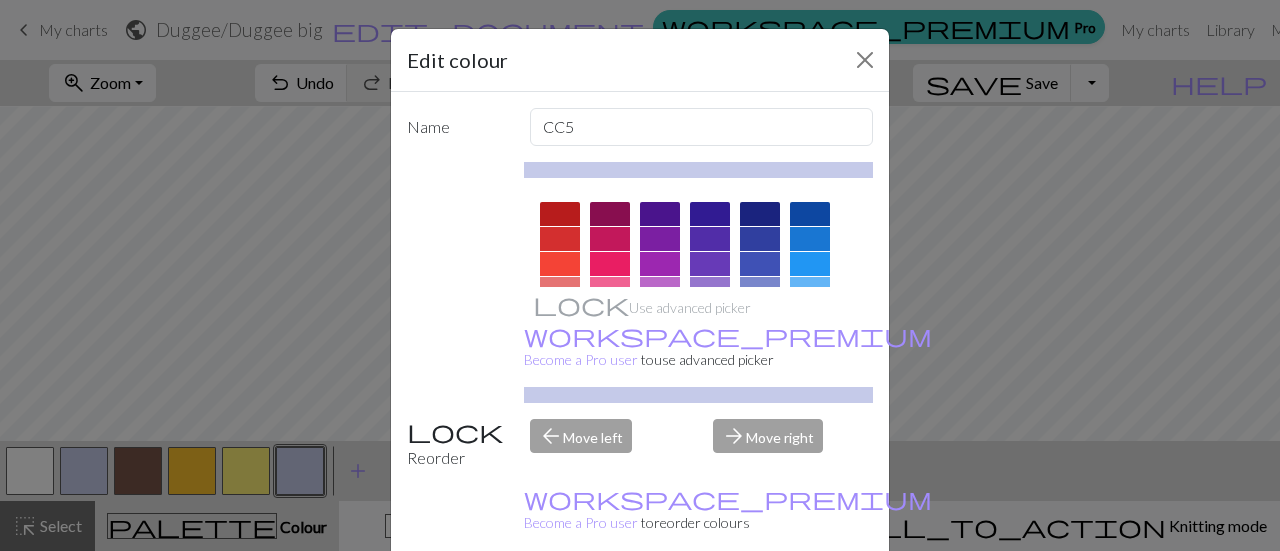 click at bounding box center (810, 239) 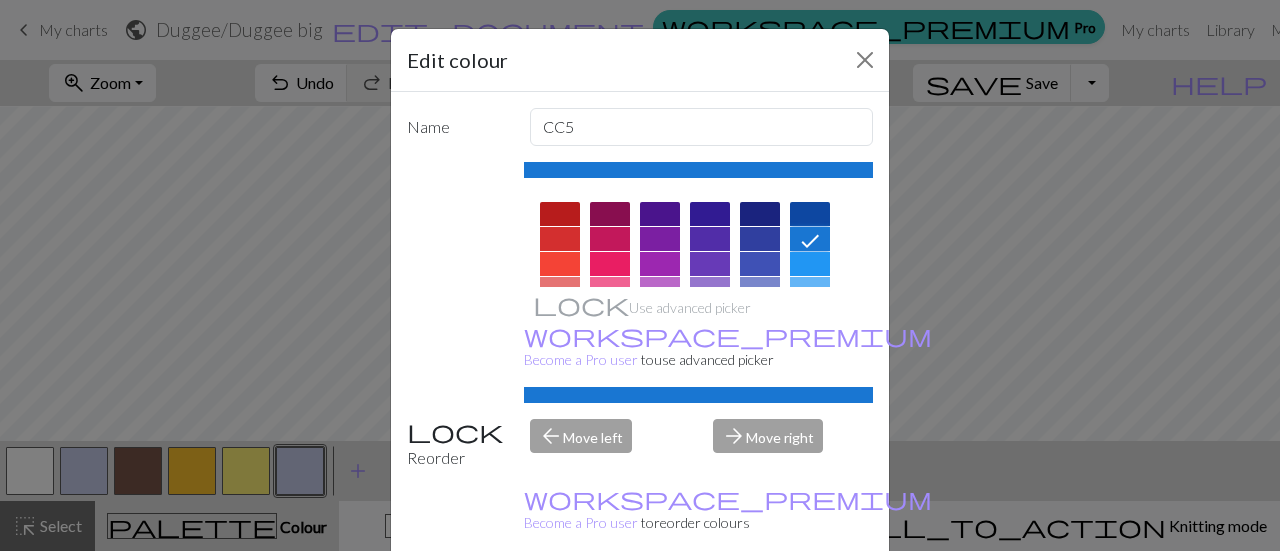 click on "Done" at bounding box center (760, 602) 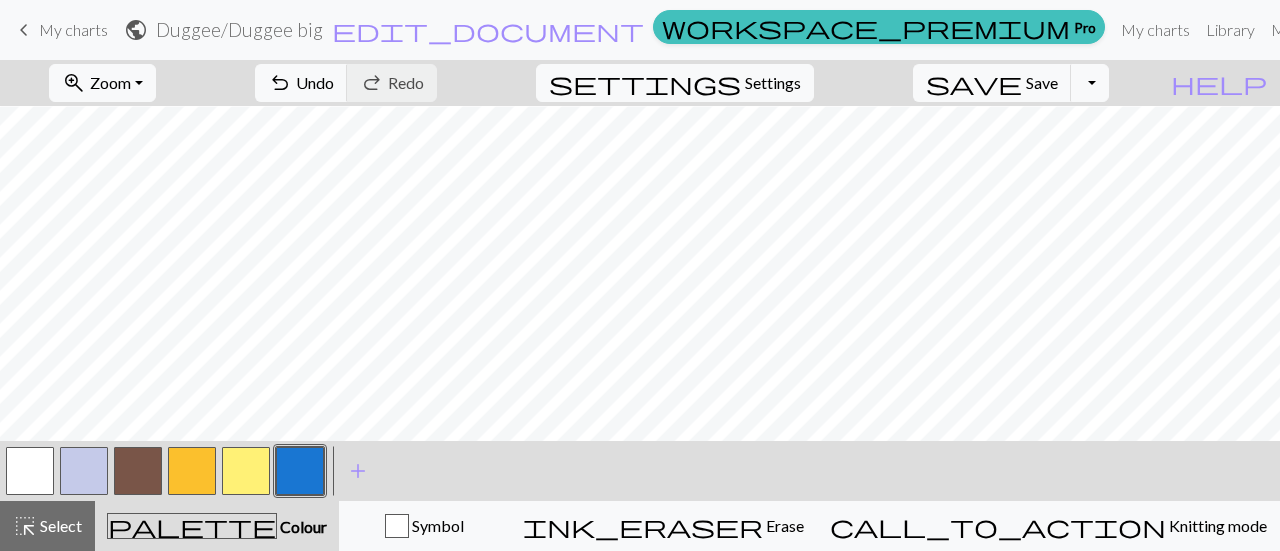 click at bounding box center [192, 471] 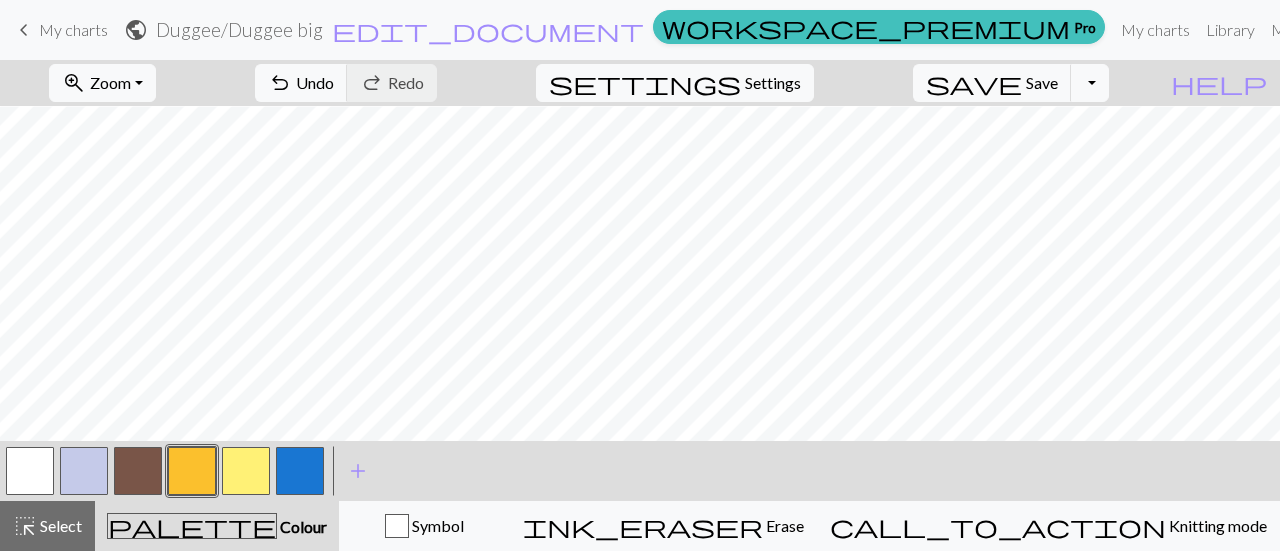 click at bounding box center (246, 471) 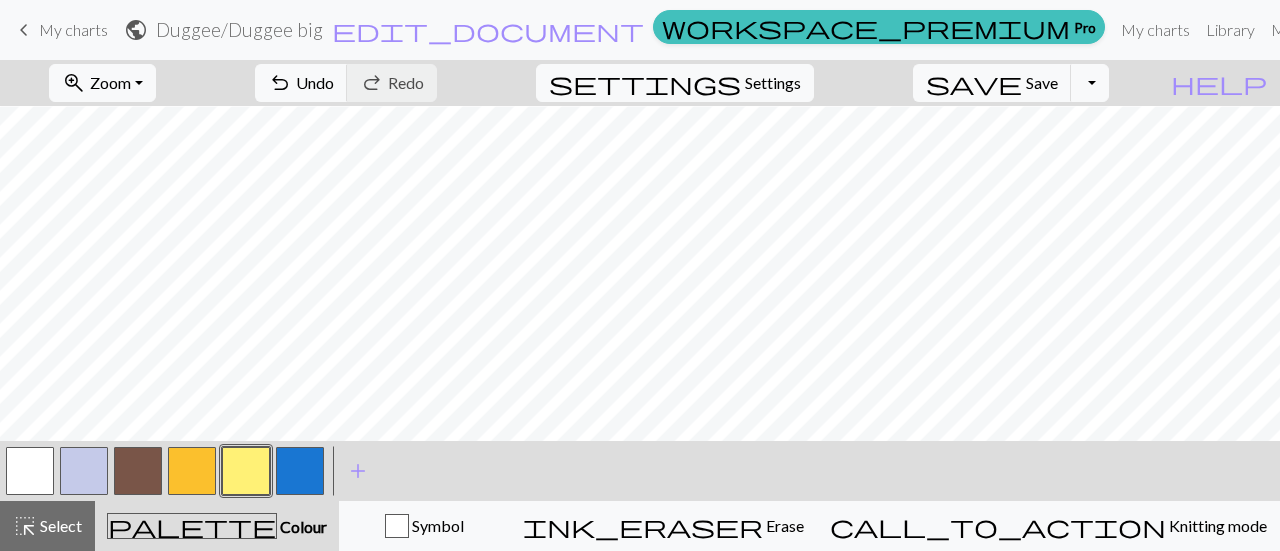 scroll, scrollTop: 0, scrollLeft: 0, axis: both 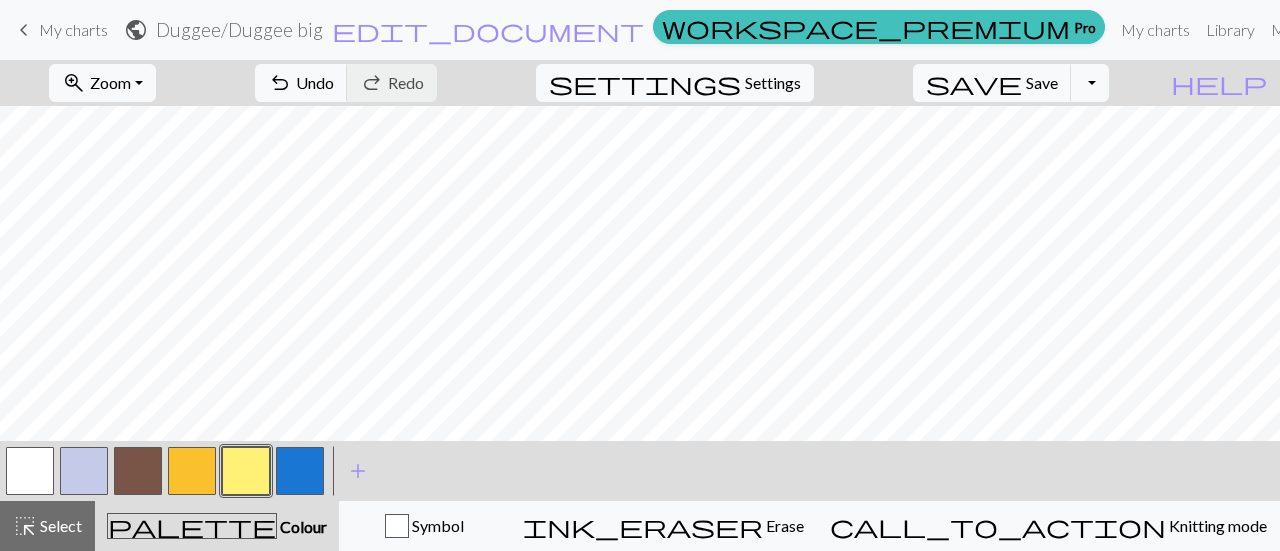 click at bounding box center [138, 471] 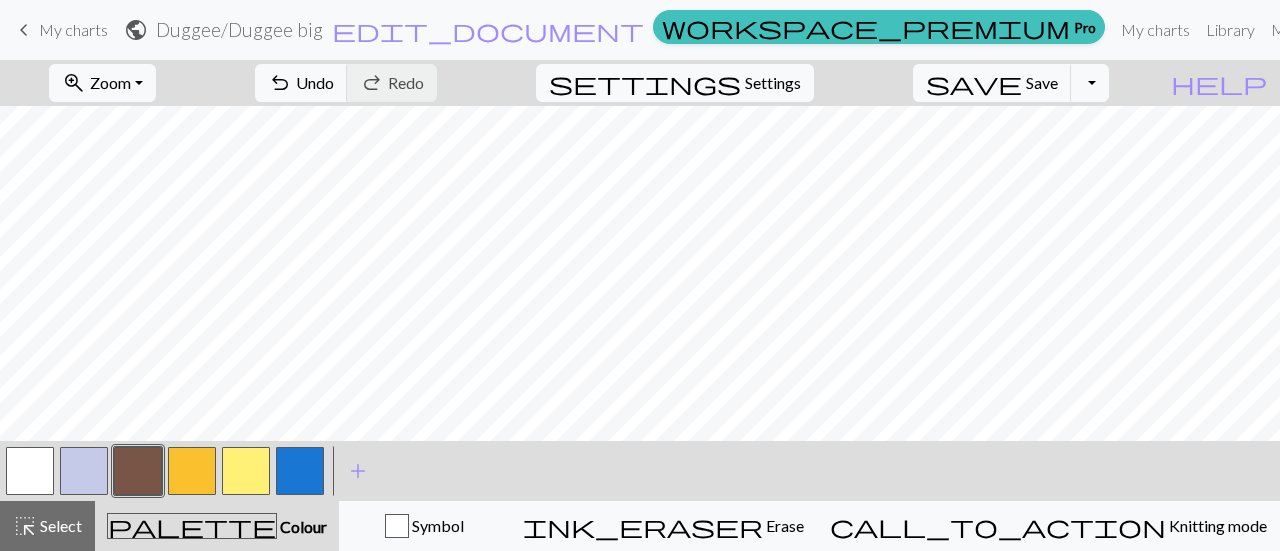 click at bounding box center [30, 471] 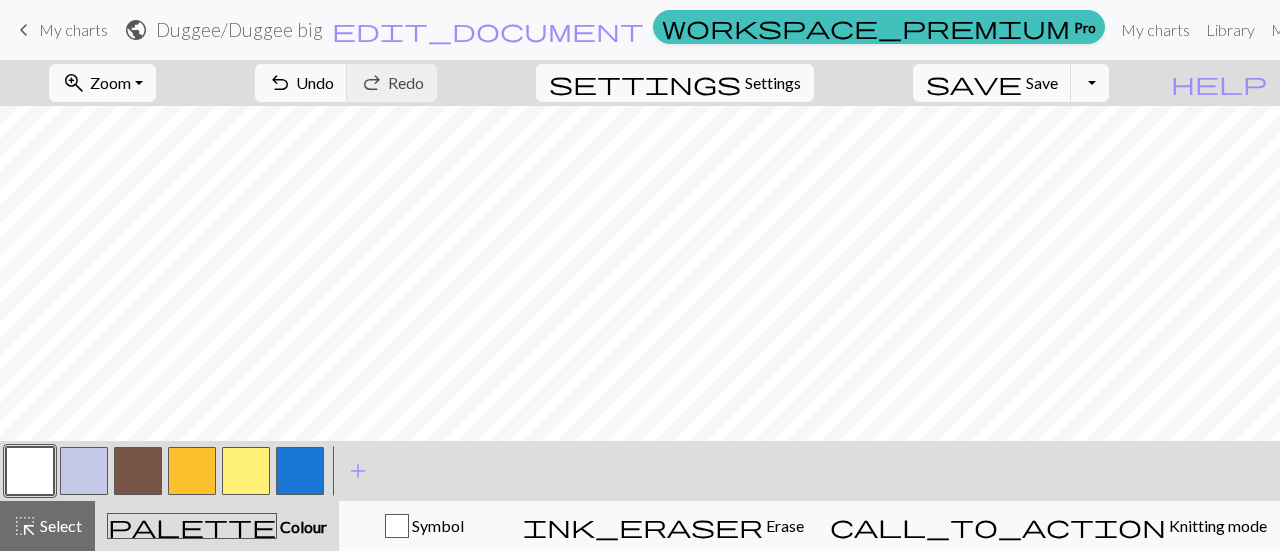click at bounding box center (138, 471) 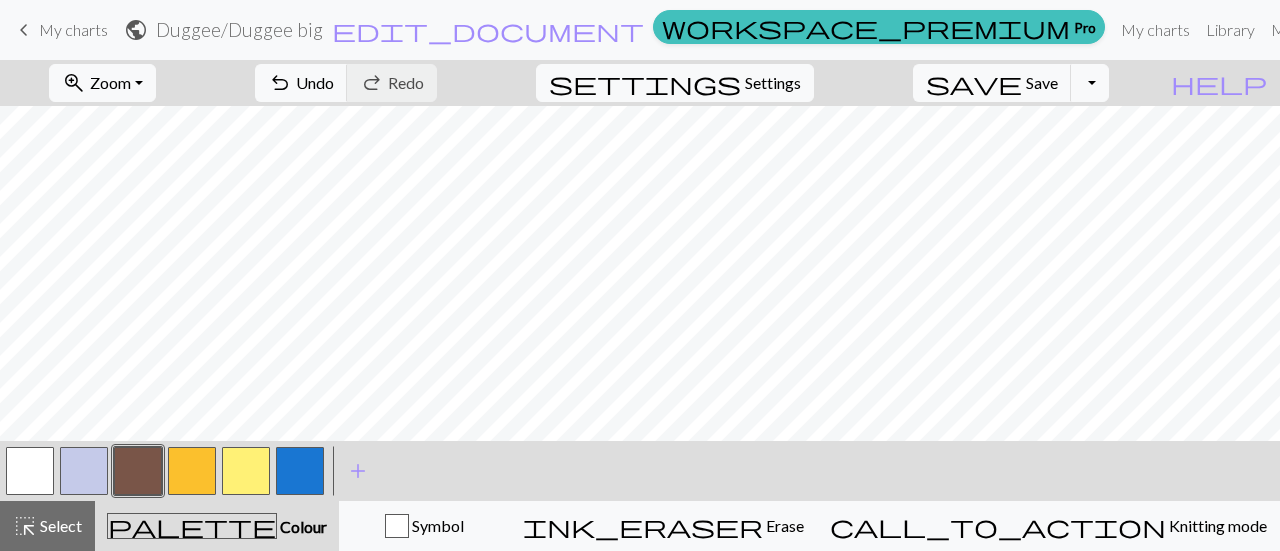 click at bounding box center (30, 471) 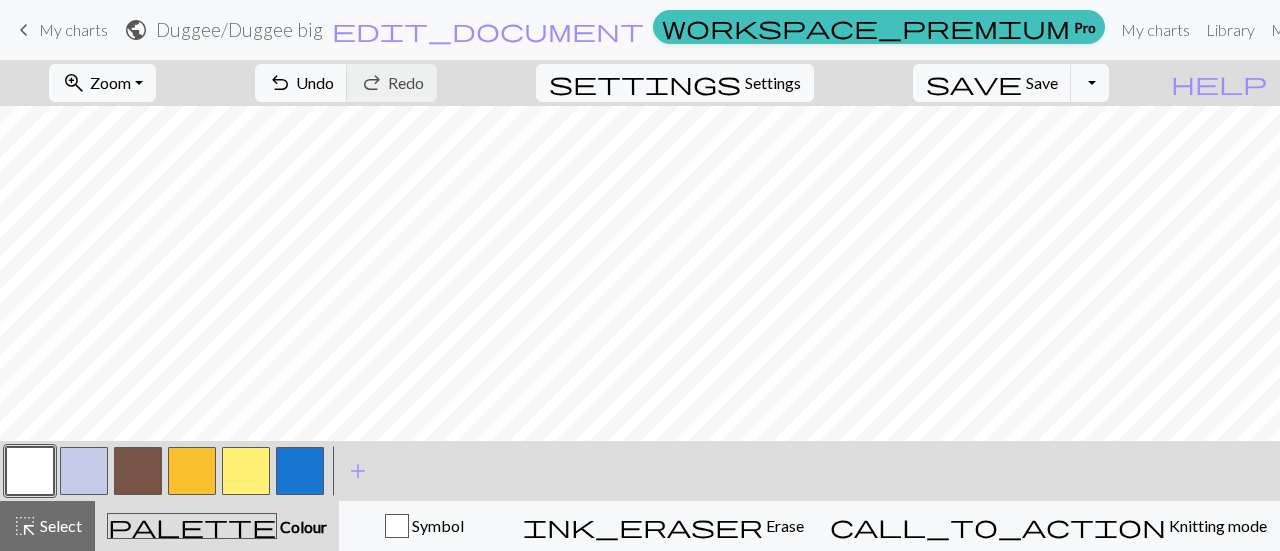 click at bounding box center [138, 471] 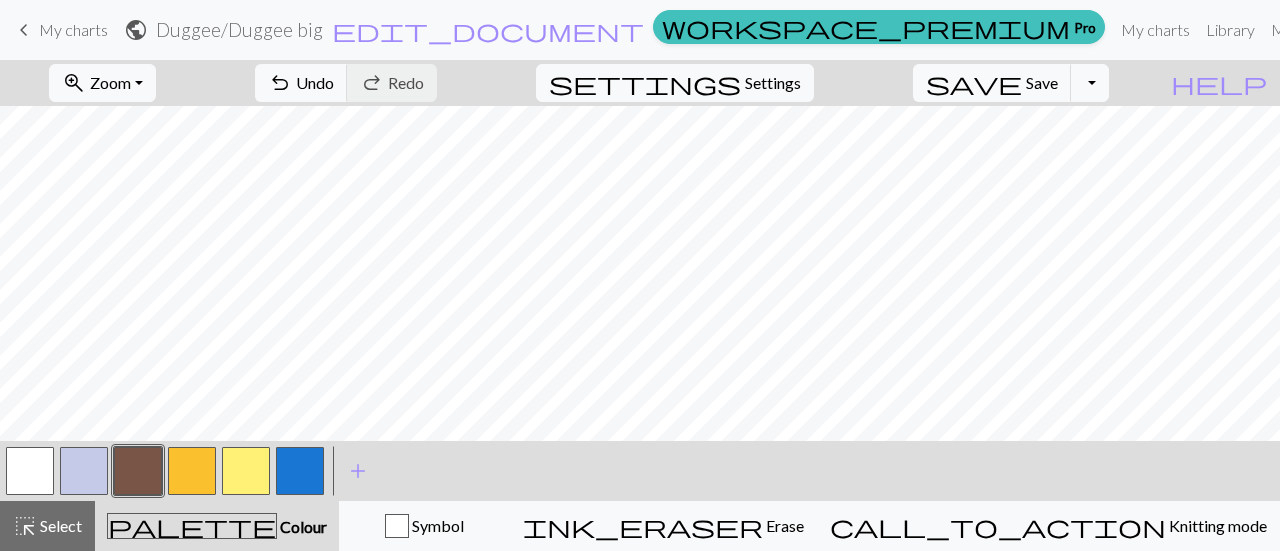 click at bounding box center [30, 471] 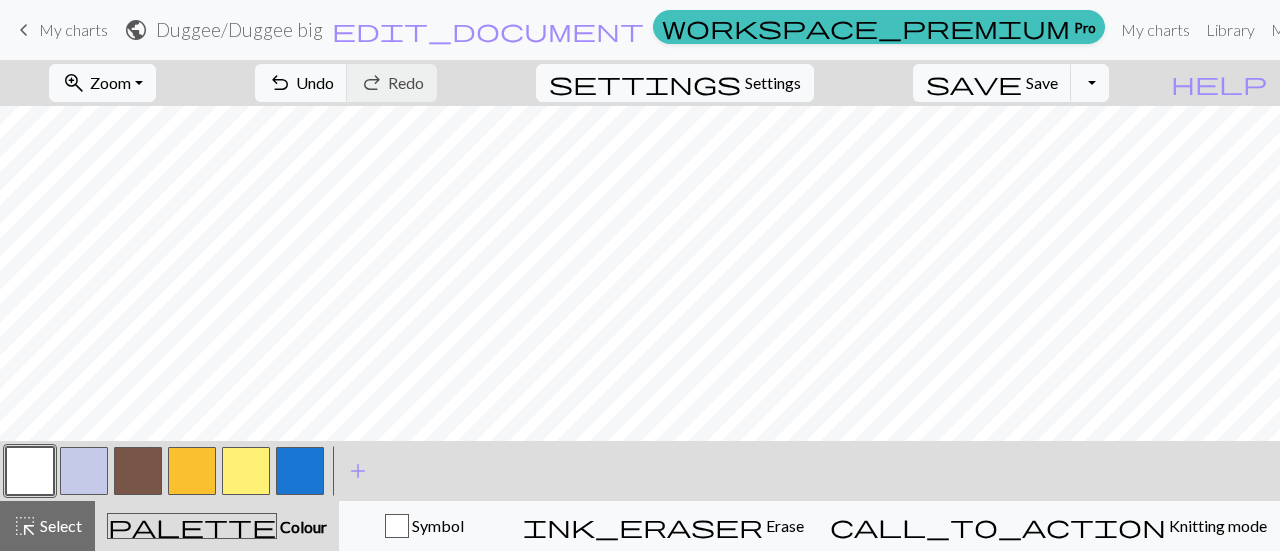 click at bounding box center (138, 471) 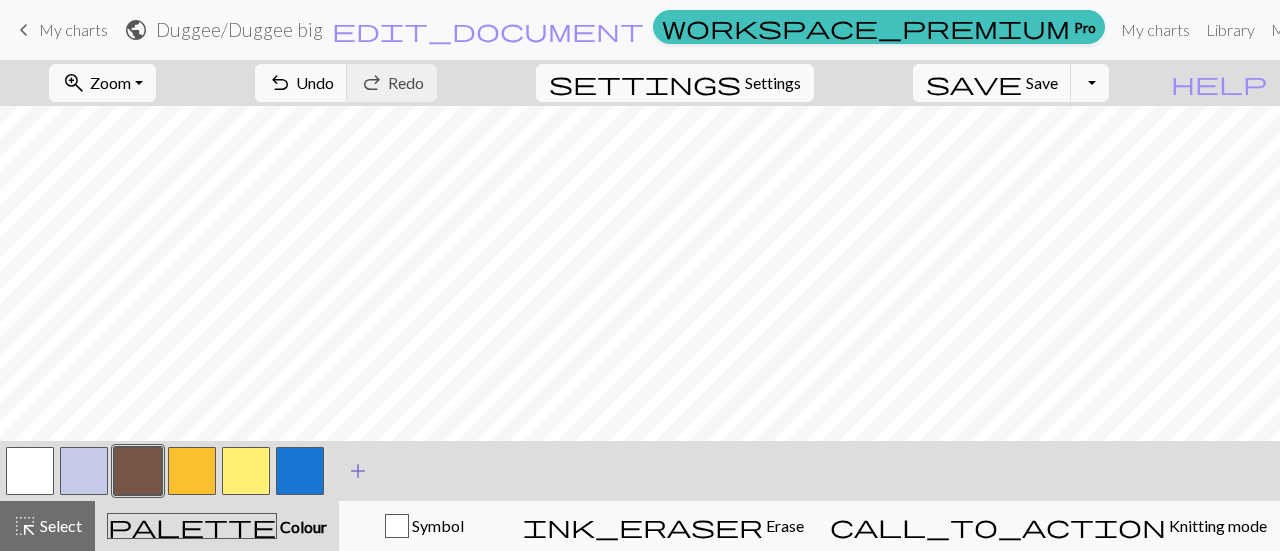 drag, startPoint x: 350, startPoint y: 475, endPoint x: 342, endPoint y: 465, distance: 12.806249 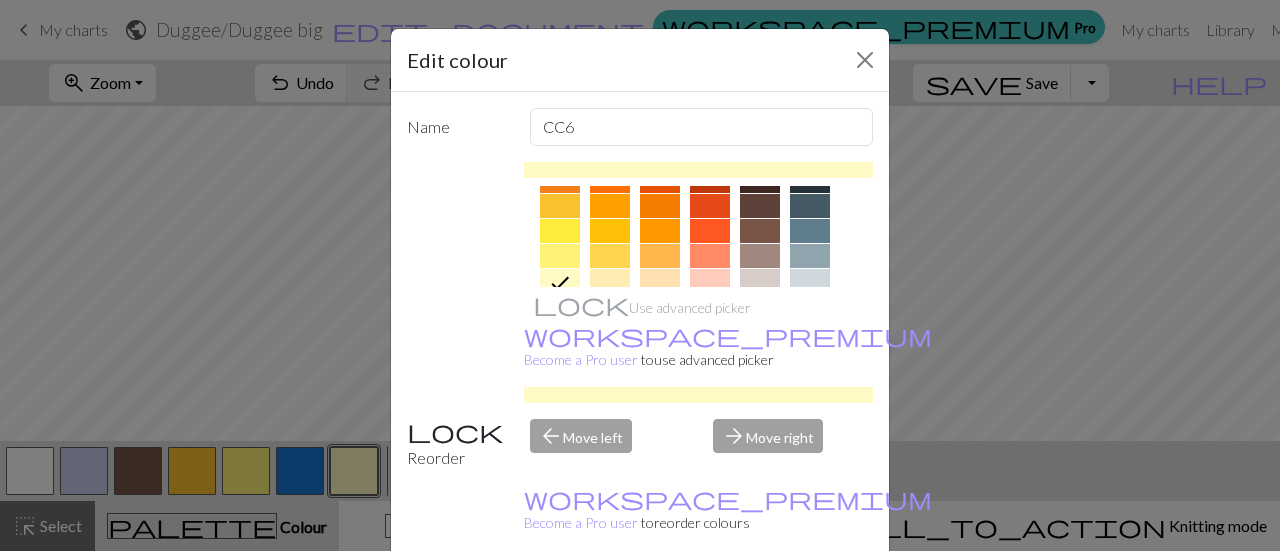 scroll, scrollTop: 289, scrollLeft: 0, axis: vertical 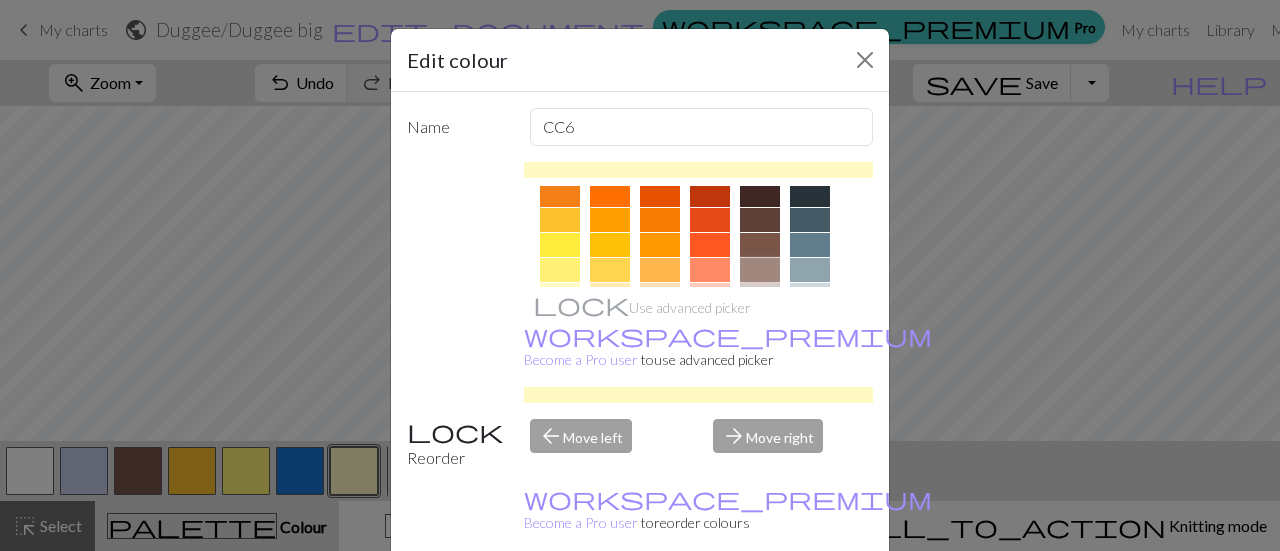 click at bounding box center [760, 270] 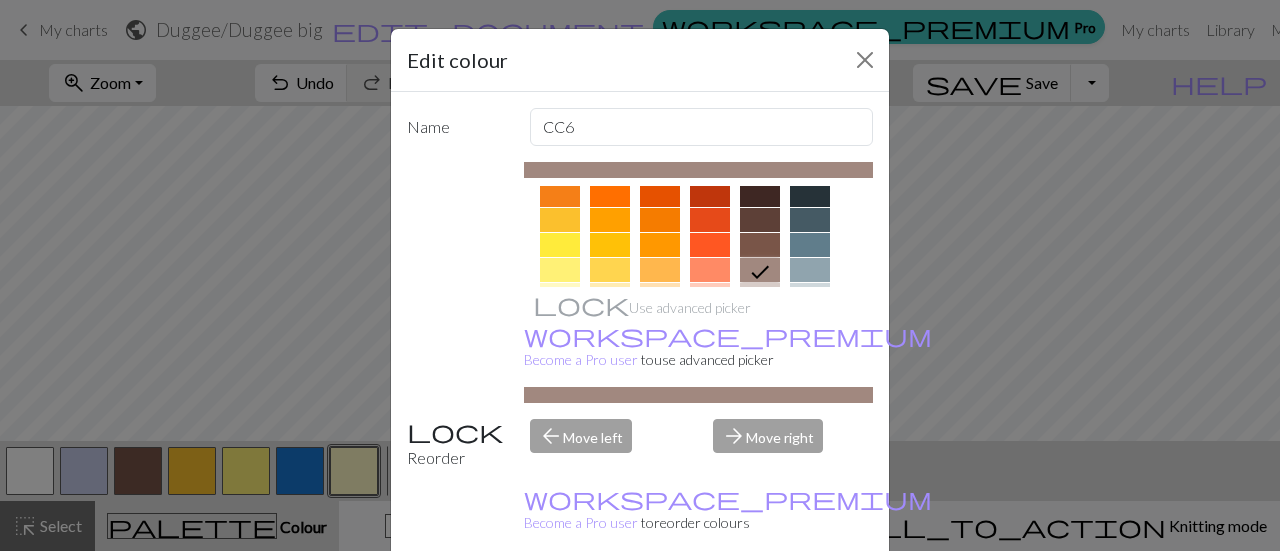 click on "Done" at bounding box center [760, 602] 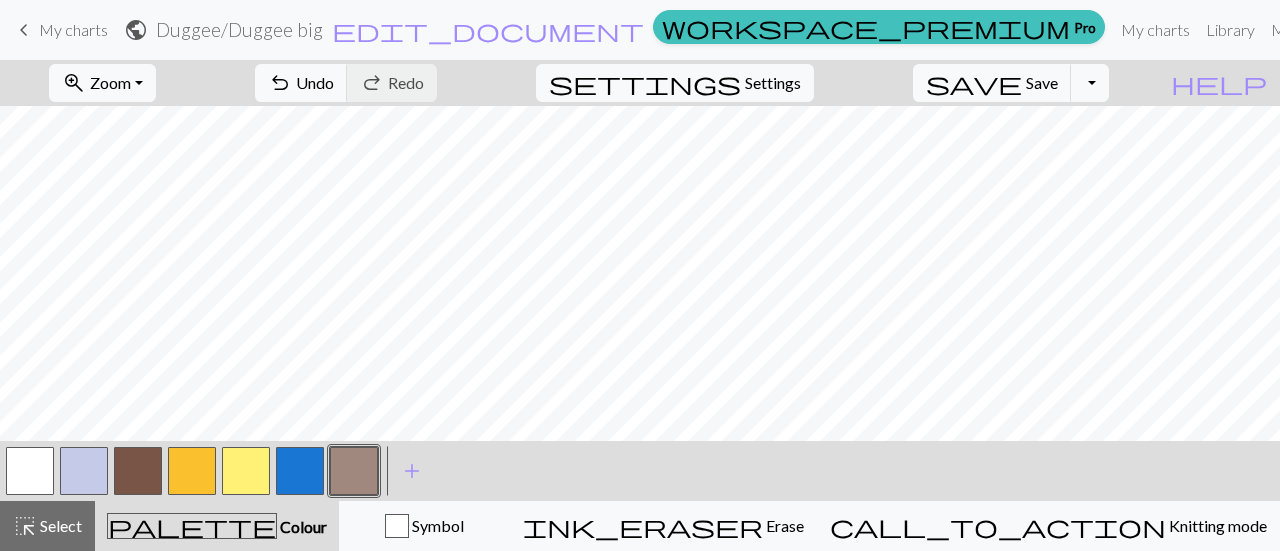 click at bounding box center (30, 471) 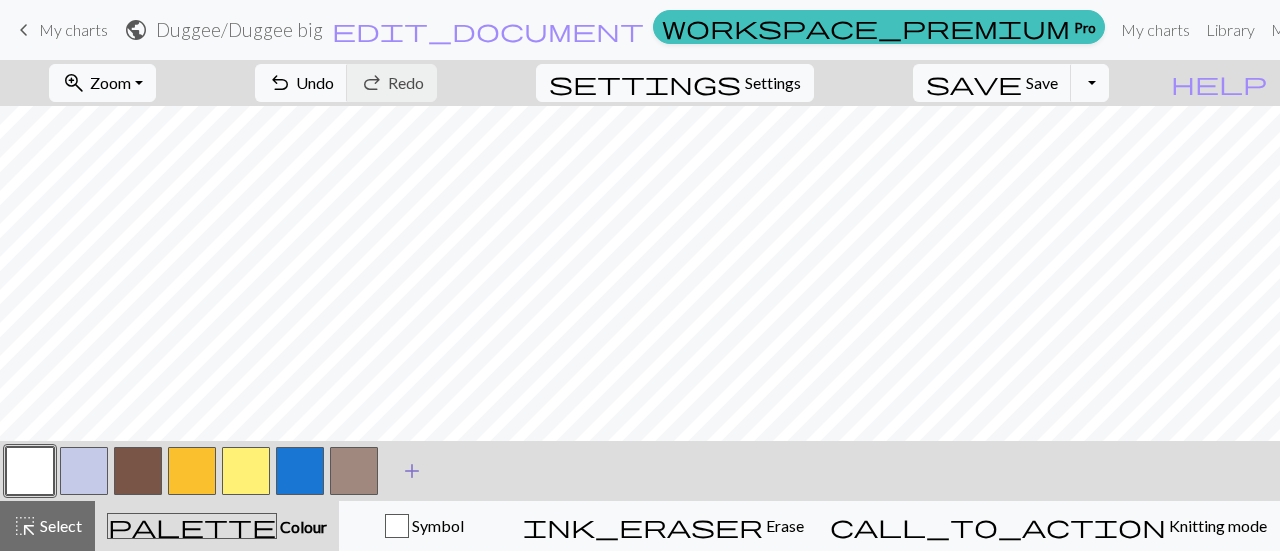 click on "add" at bounding box center [412, 471] 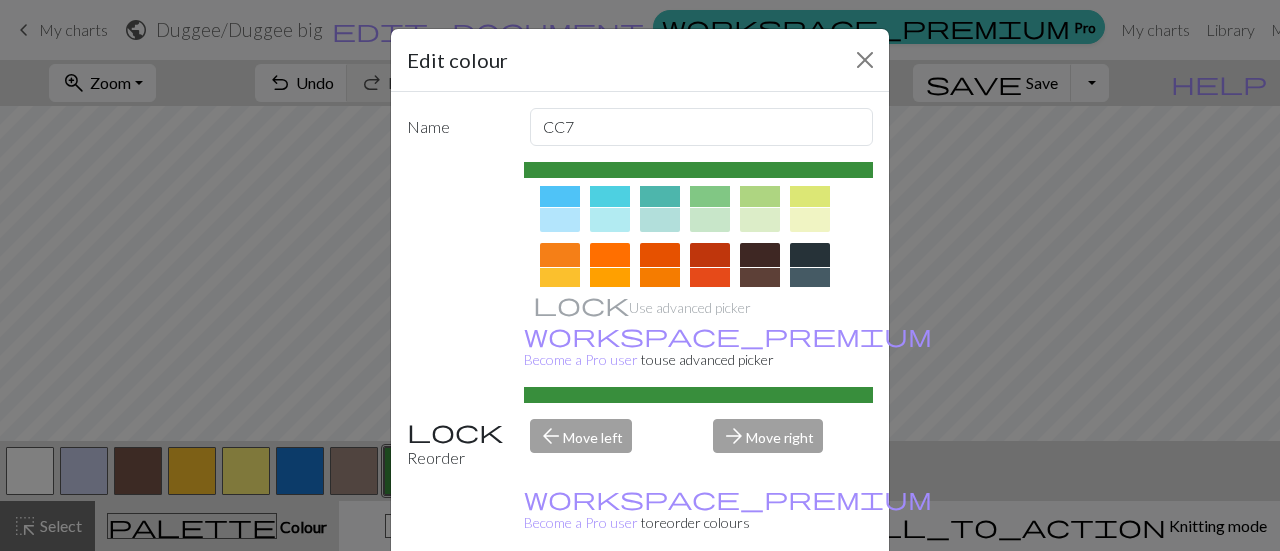 scroll, scrollTop: 228, scrollLeft: 0, axis: vertical 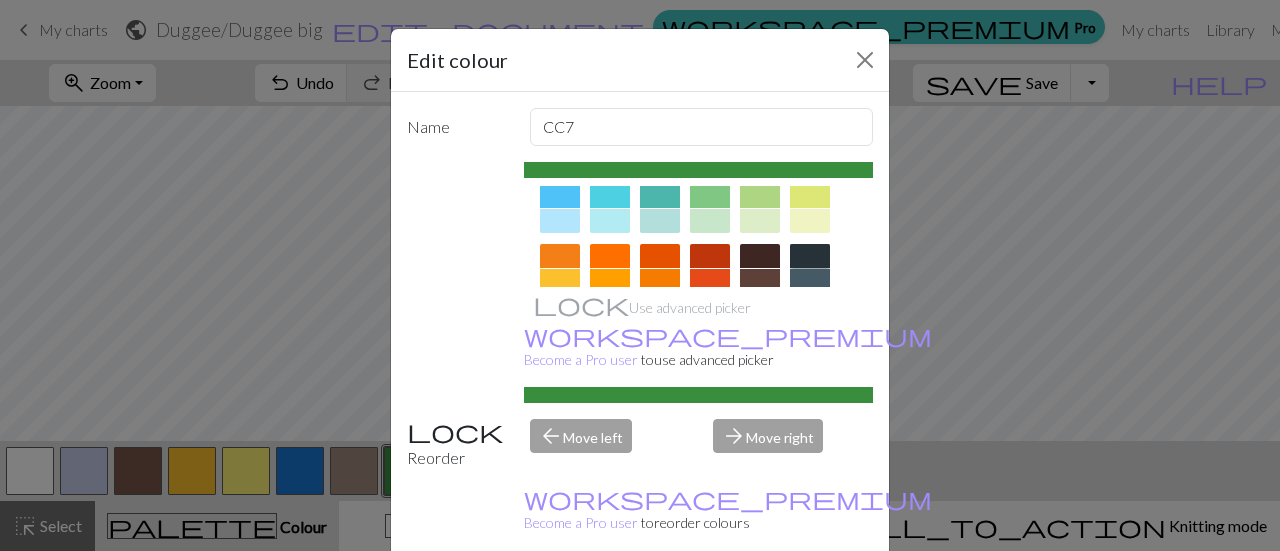click at bounding box center [810, 256] 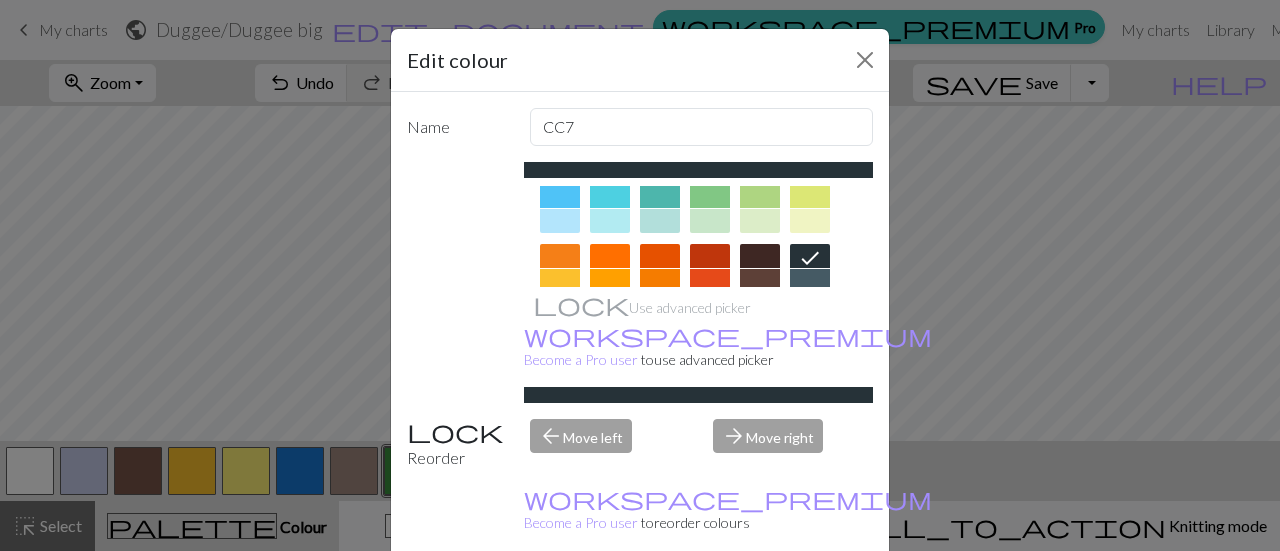 click on "Done" at bounding box center [760, 602] 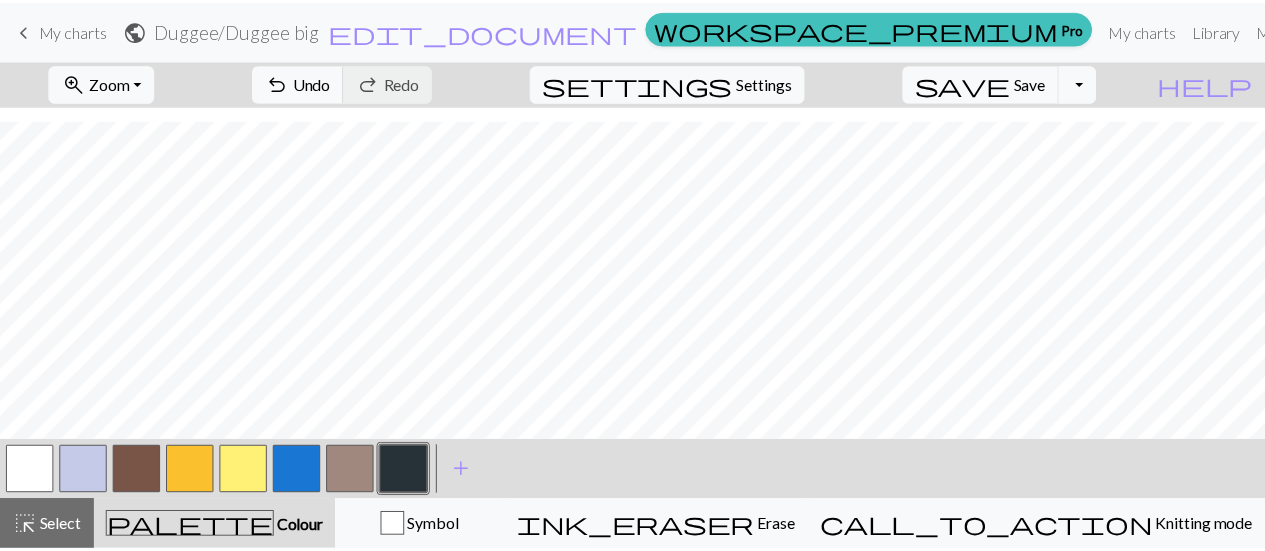 scroll, scrollTop: 0, scrollLeft: 0, axis: both 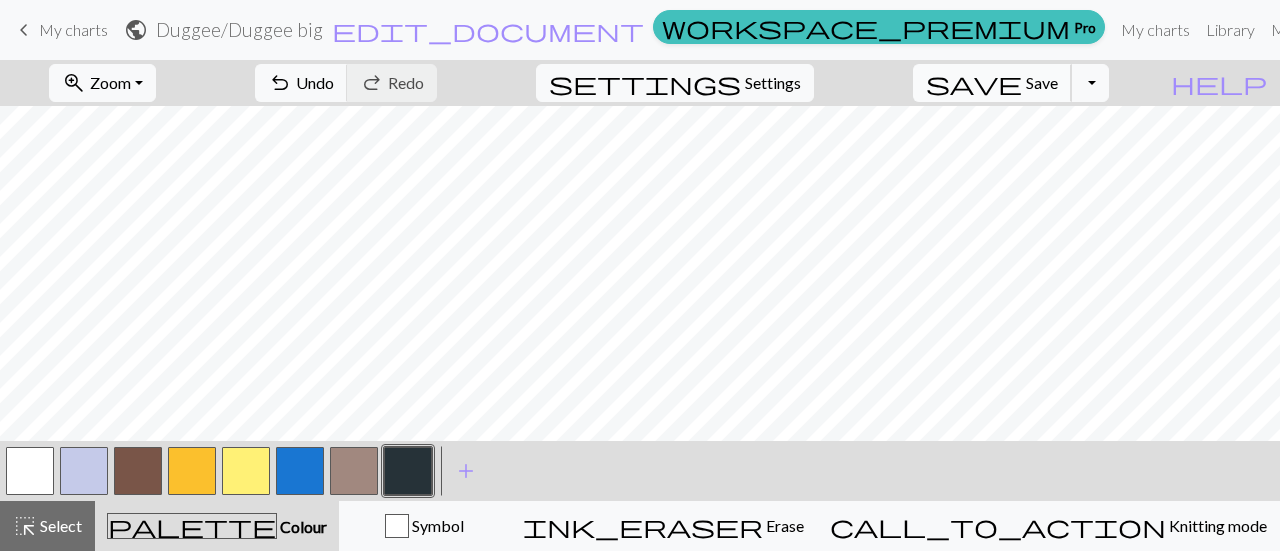 click on "Save" at bounding box center (1042, 82) 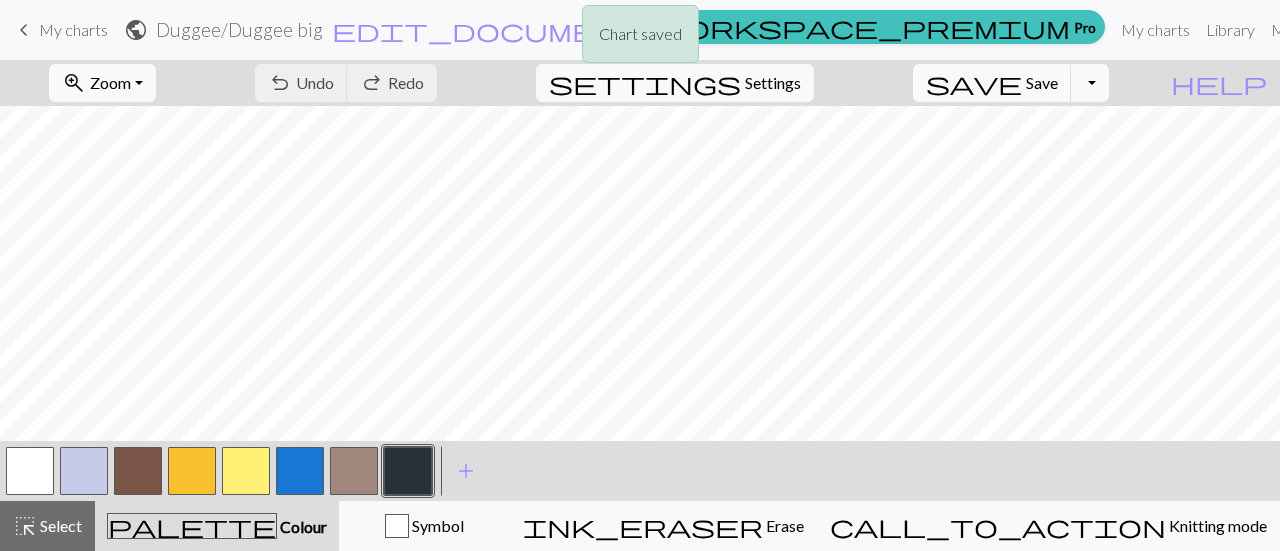 drag, startPoint x: 49, startPoint y: 10, endPoint x: 51, endPoint y: 41, distance: 31.06445 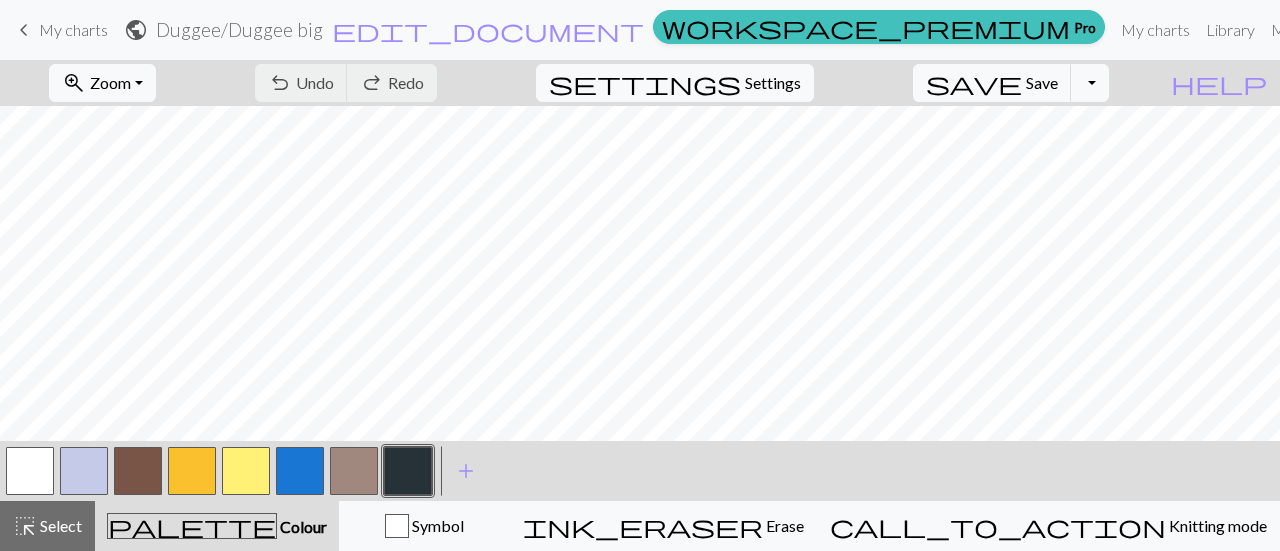 click on "My charts" at bounding box center [73, 29] 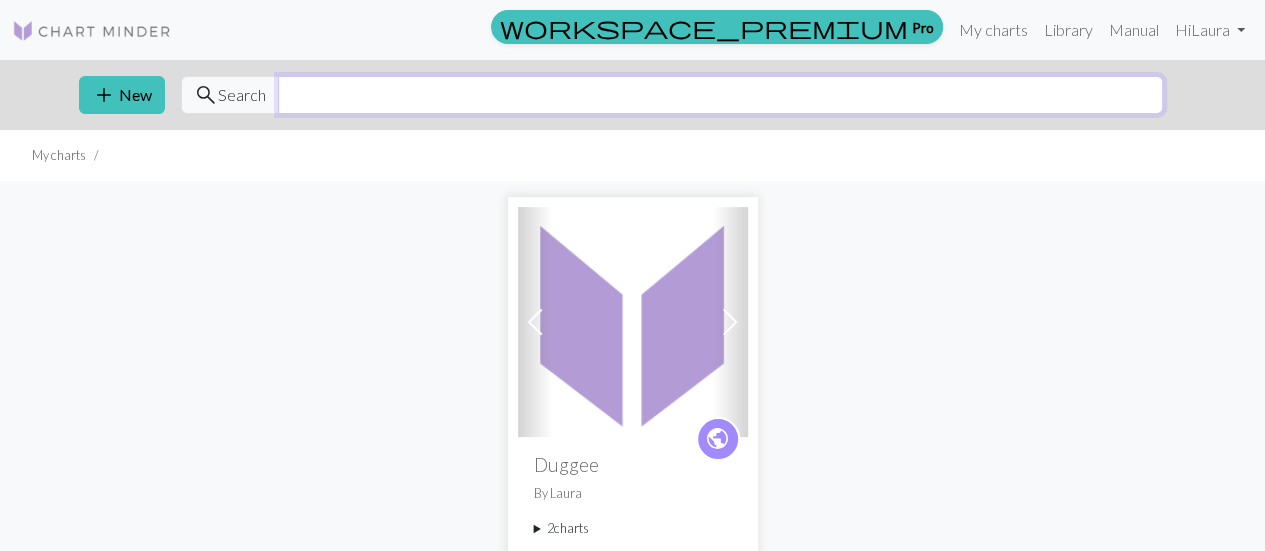 click at bounding box center [720, 95] 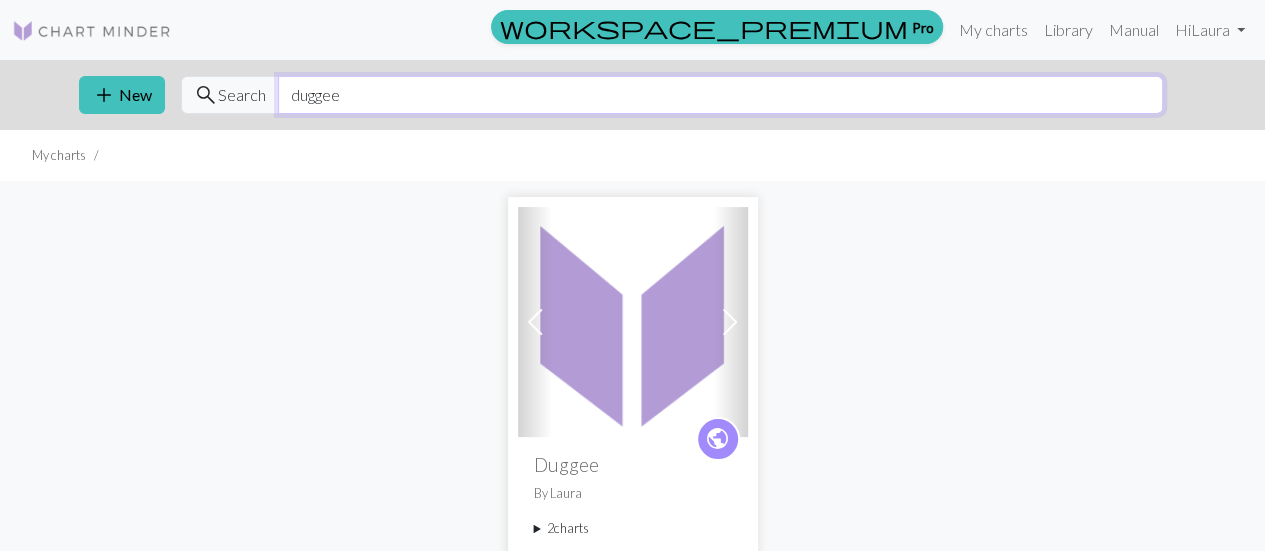 type on "duggee" 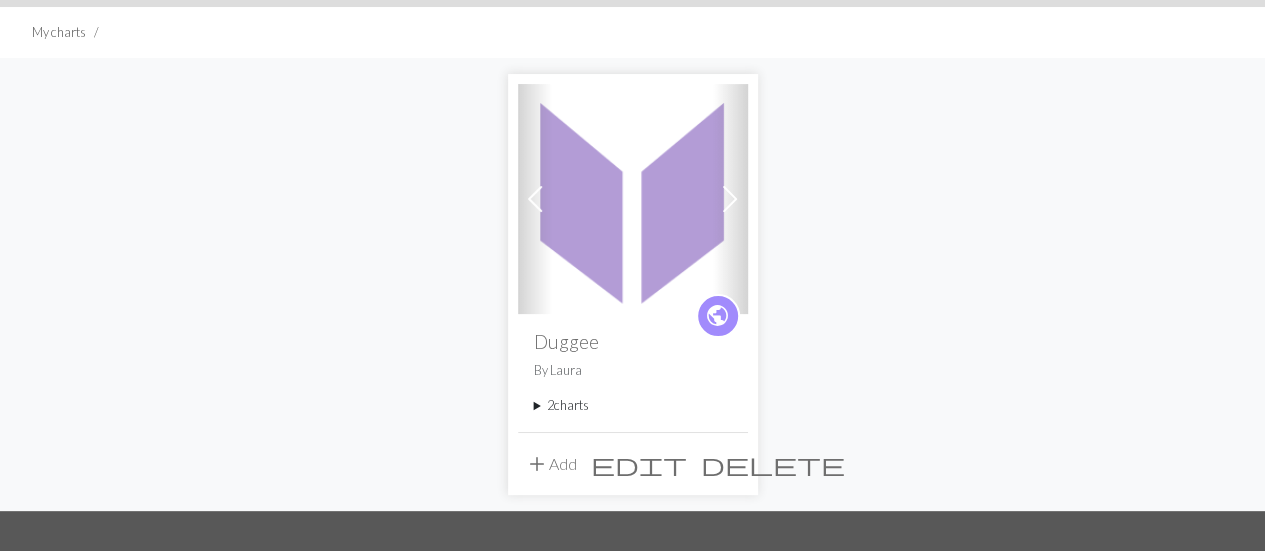 scroll, scrollTop: 0, scrollLeft: 0, axis: both 